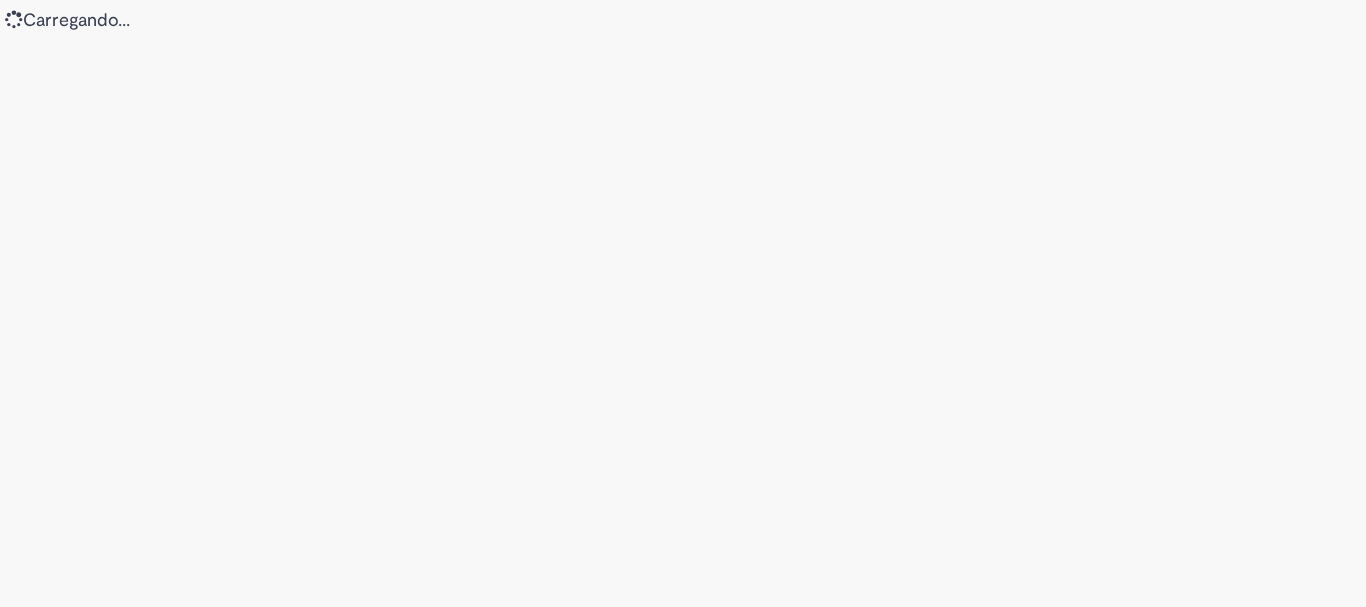 scroll, scrollTop: 0, scrollLeft: 0, axis: both 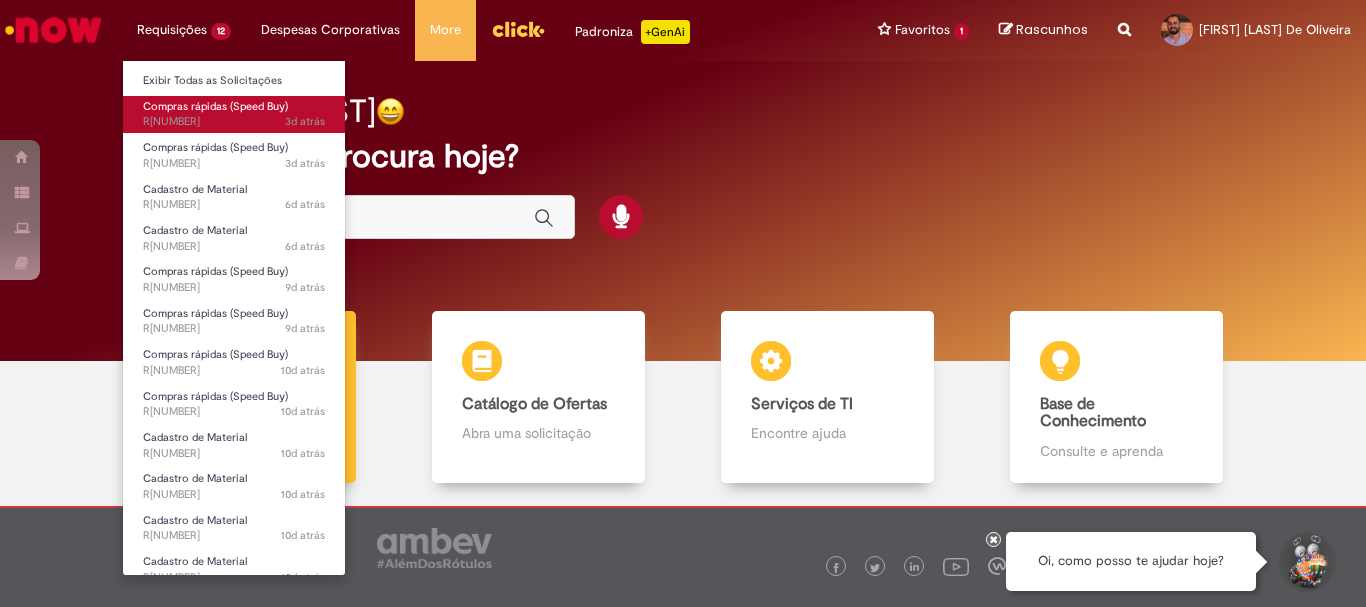 click on "Compras rápidas (Speed Buy)" at bounding box center [215, 106] 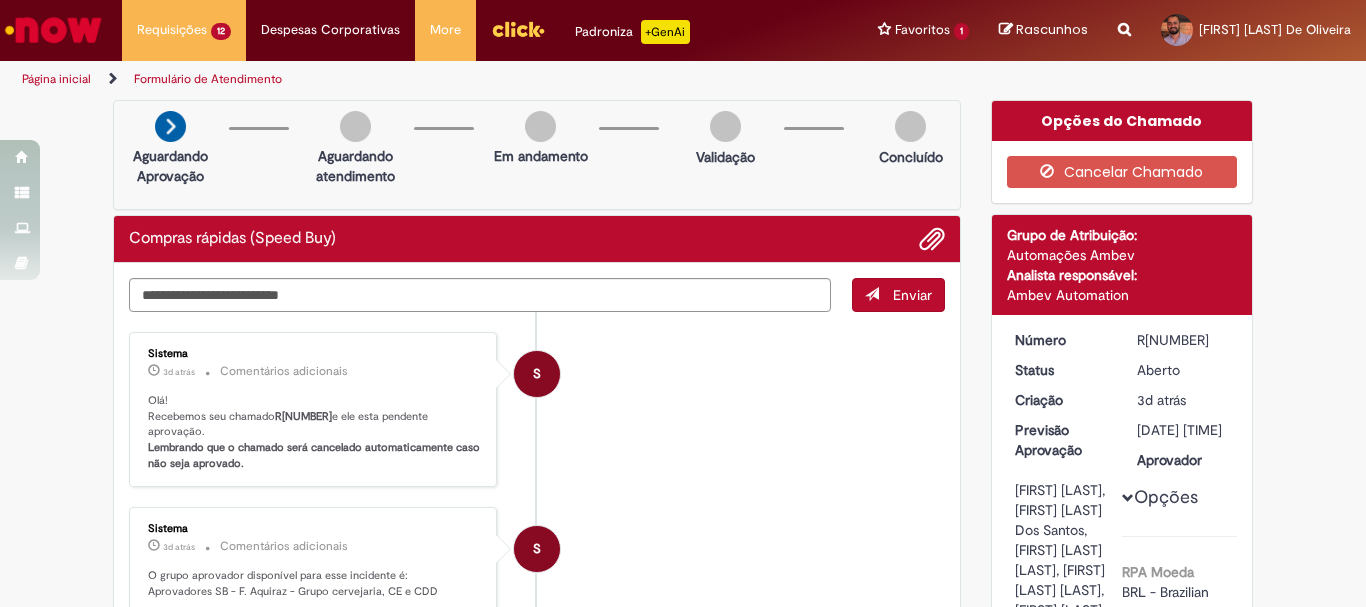 click on "[ID]" at bounding box center (1183, 340) 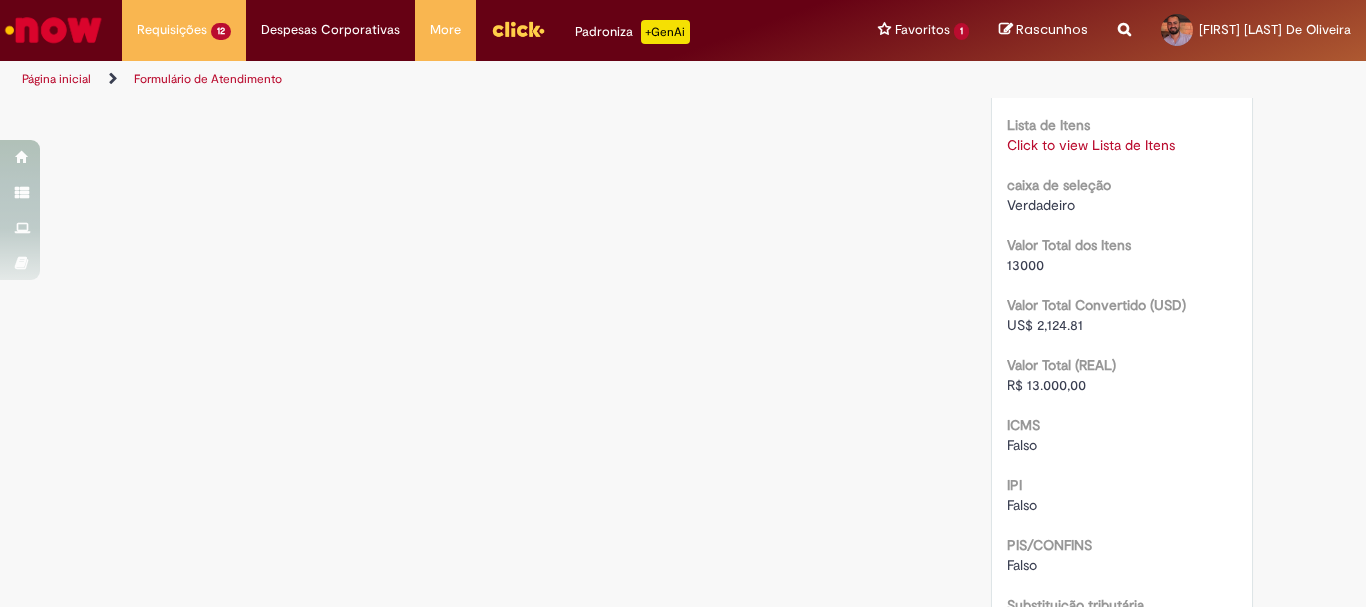 scroll, scrollTop: 2000, scrollLeft: 0, axis: vertical 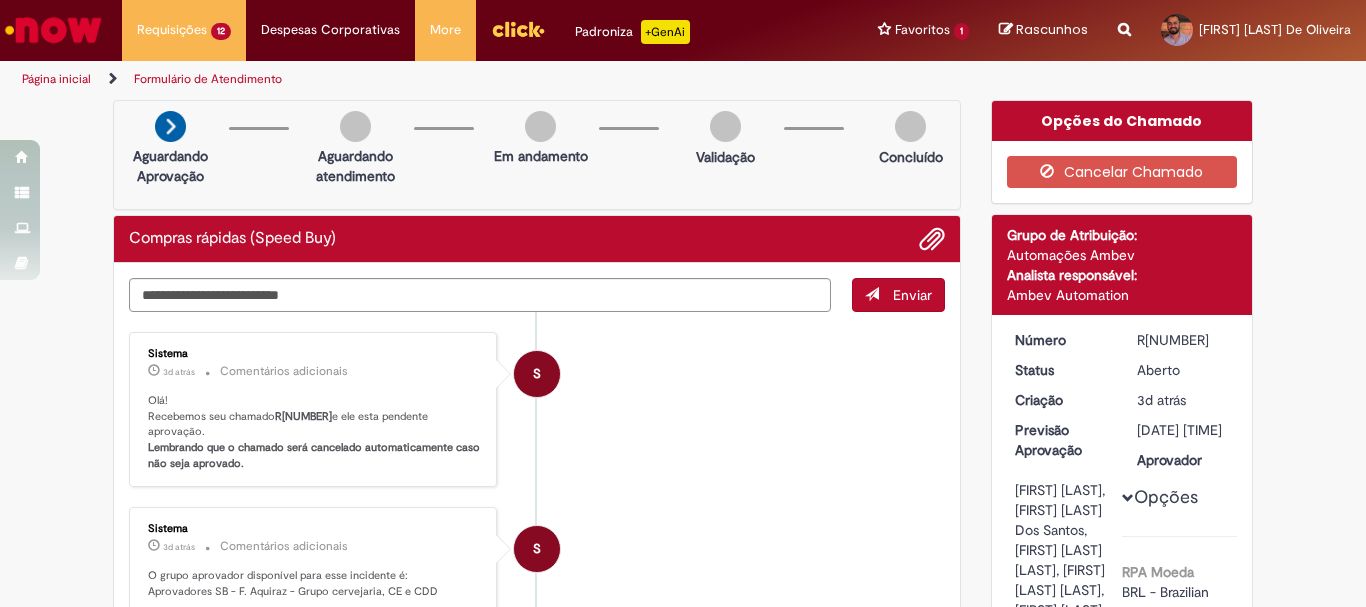 click on "Número
R13344719
Status
Aberto
Criação
3d atrás 3 dias atrás
Previsão Aprovação
11/08/2025 09:22:37
Aprovador
Alan Pedro Araujo Maia, Antonio Marcos Del Santo Dos Santos, Igor Goersch Andrade Aragao, Iuri Carlo Pinheiro Neves, Lucas Queiroz Gomes
Opções
RPA Moeda
BRL - Brazilian Real
taxa de conversão
6.1182
Saldo
0
Country Code
BR
SAP Interim
s4
Declaro que li e aceito as regras listadas na descrição da oferta e que poderei responder a auditoria e compliance caso alguma regra não for devidamente cumprida
Verdadeiro" at bounding box center [1122, 1720] 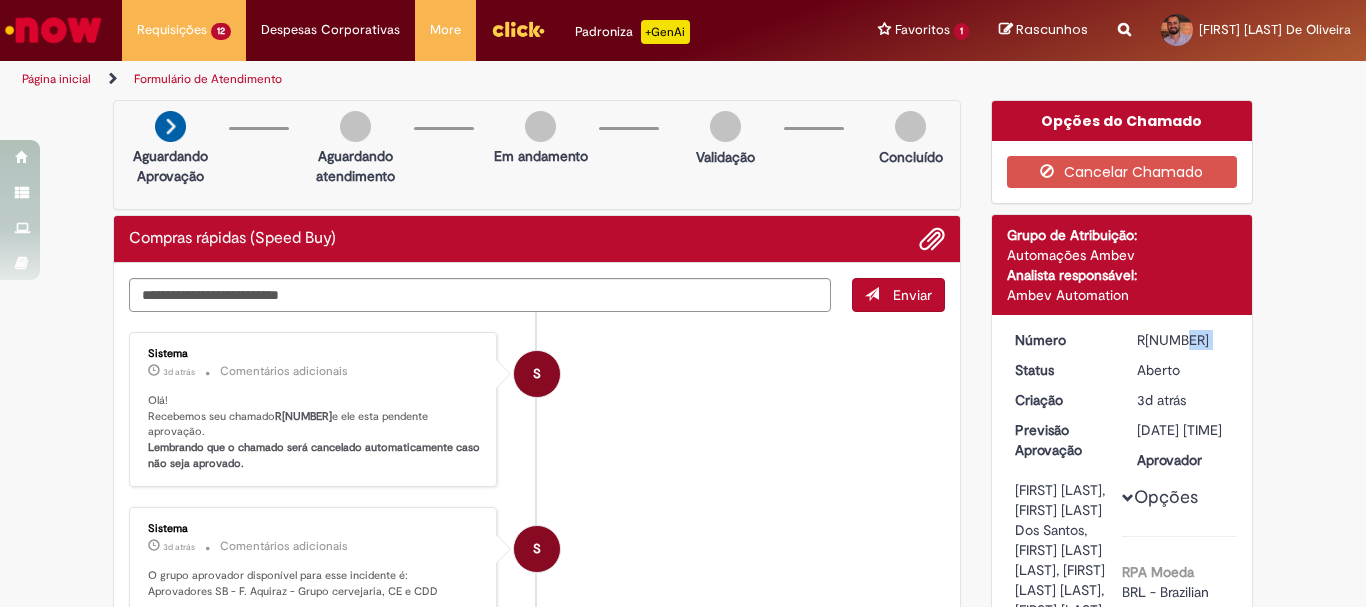 click on "[ID]" at bounding box center [1183, 340] 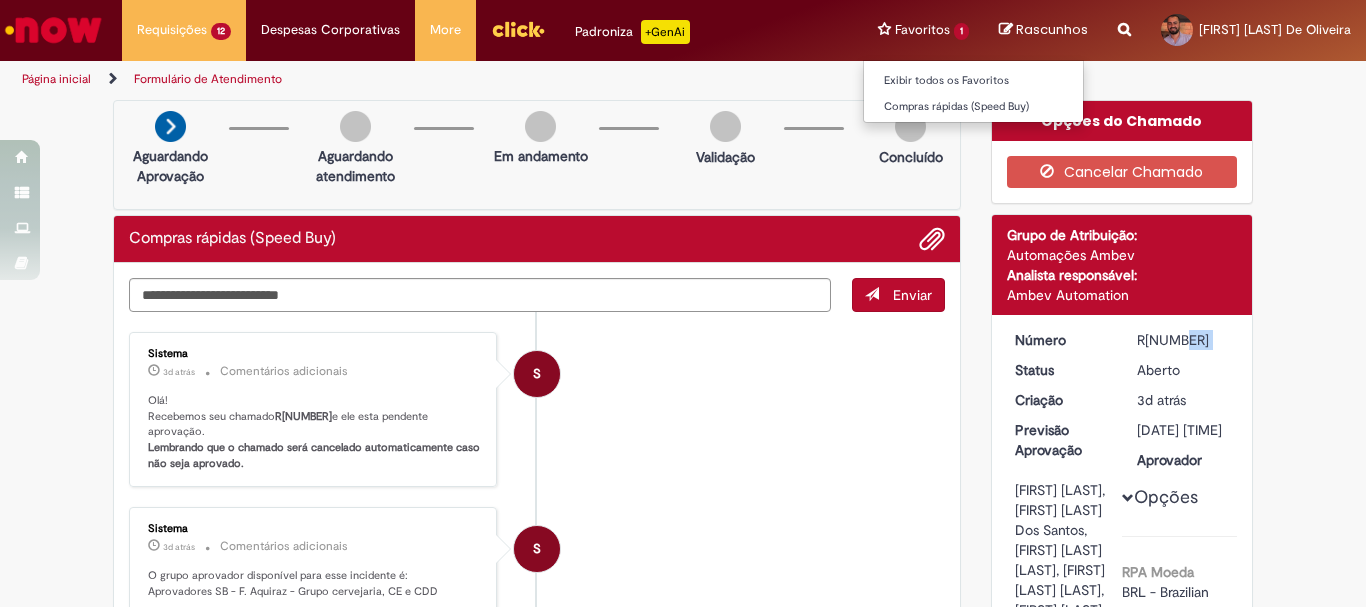copy on "[ID]" 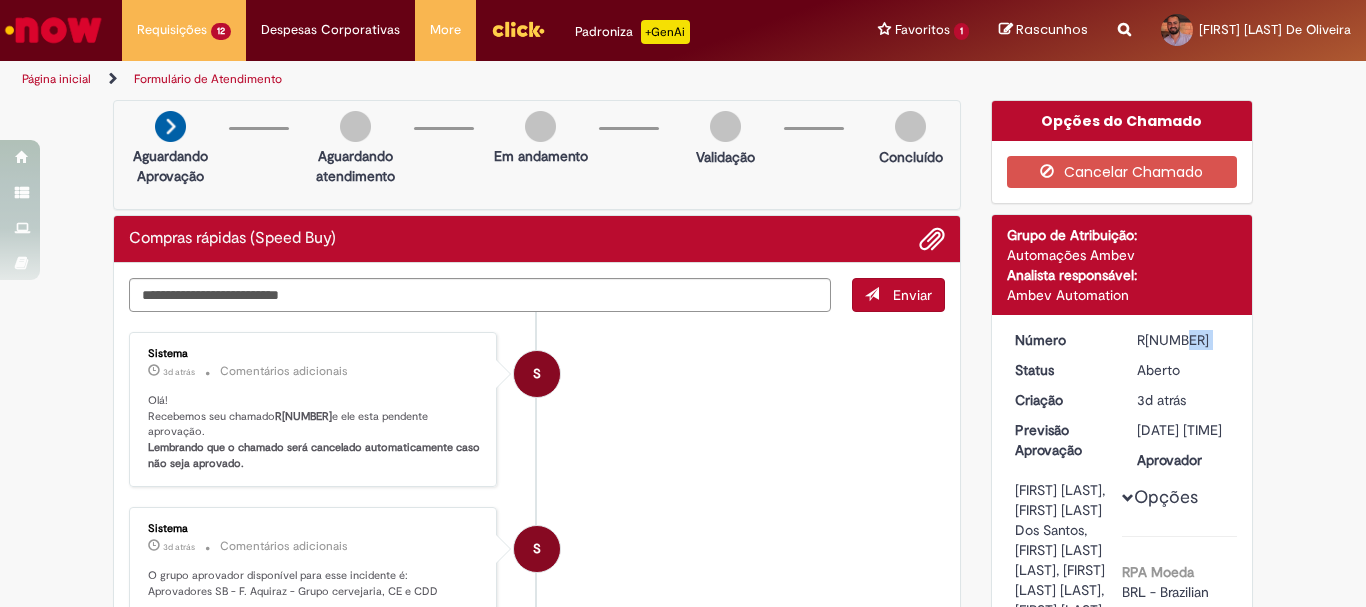 click on "[ID]" at bounding box center (1183, 340) 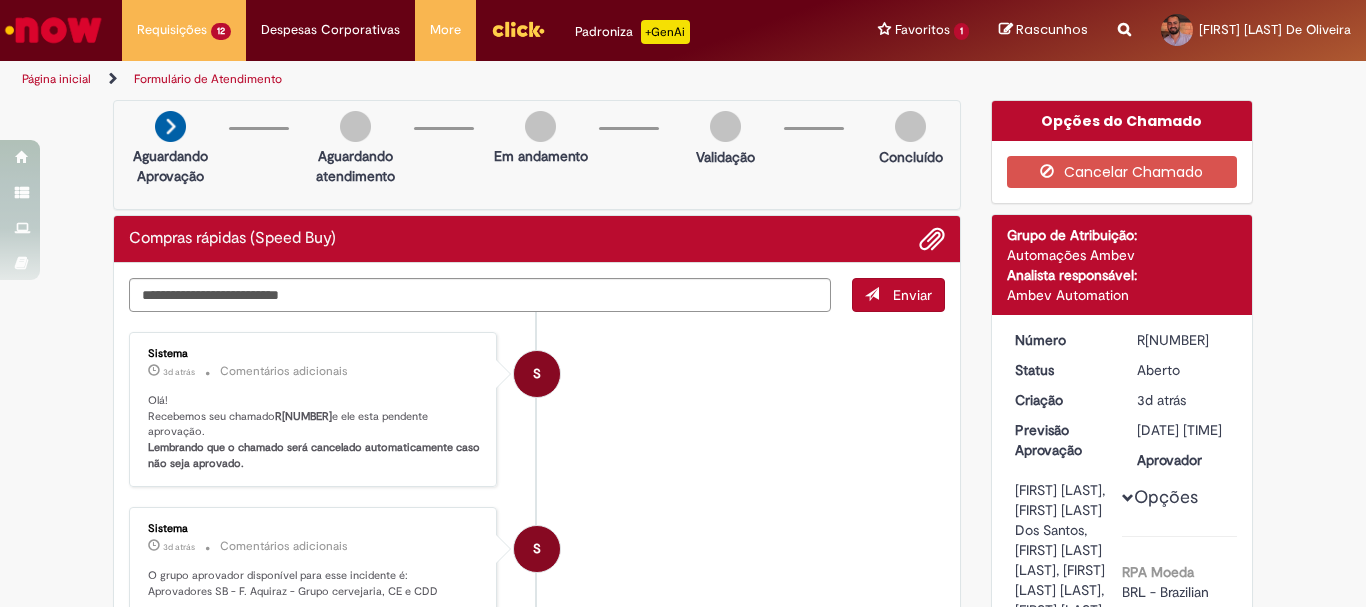 drag, startPoint x: 1131, startPoint y: 343, endPoint x: 1194, endPoint y: 346, distance: 63.07139 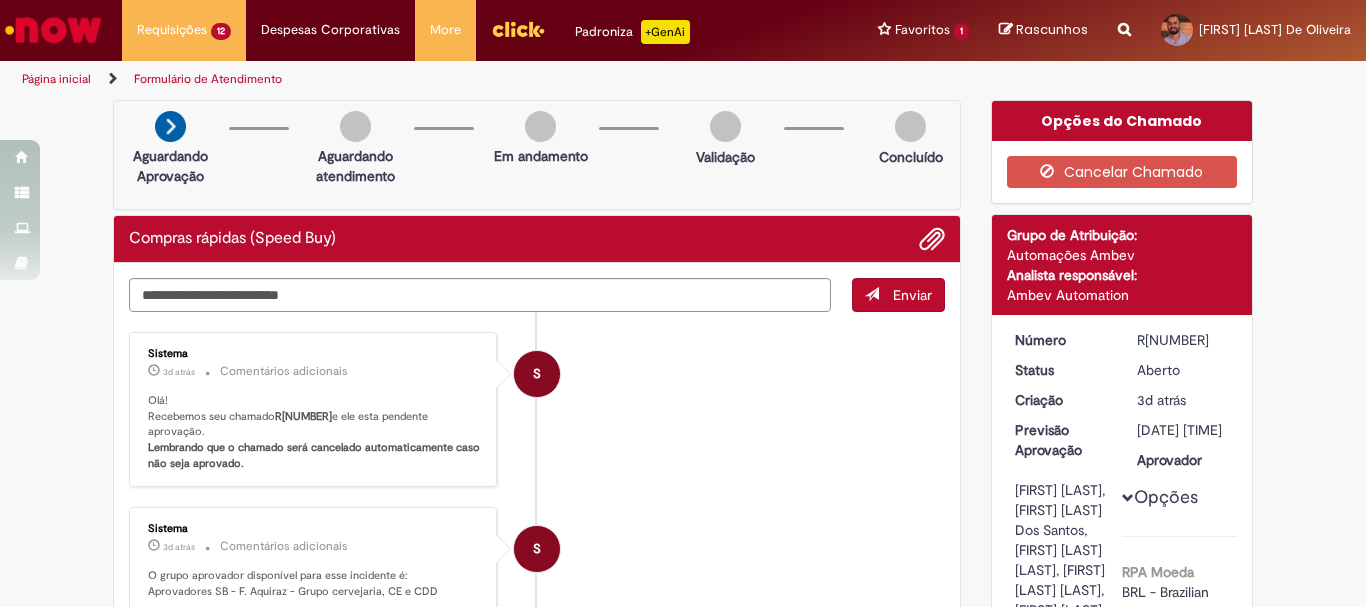 click on "Aberto" at bounding box center [1183, 370] 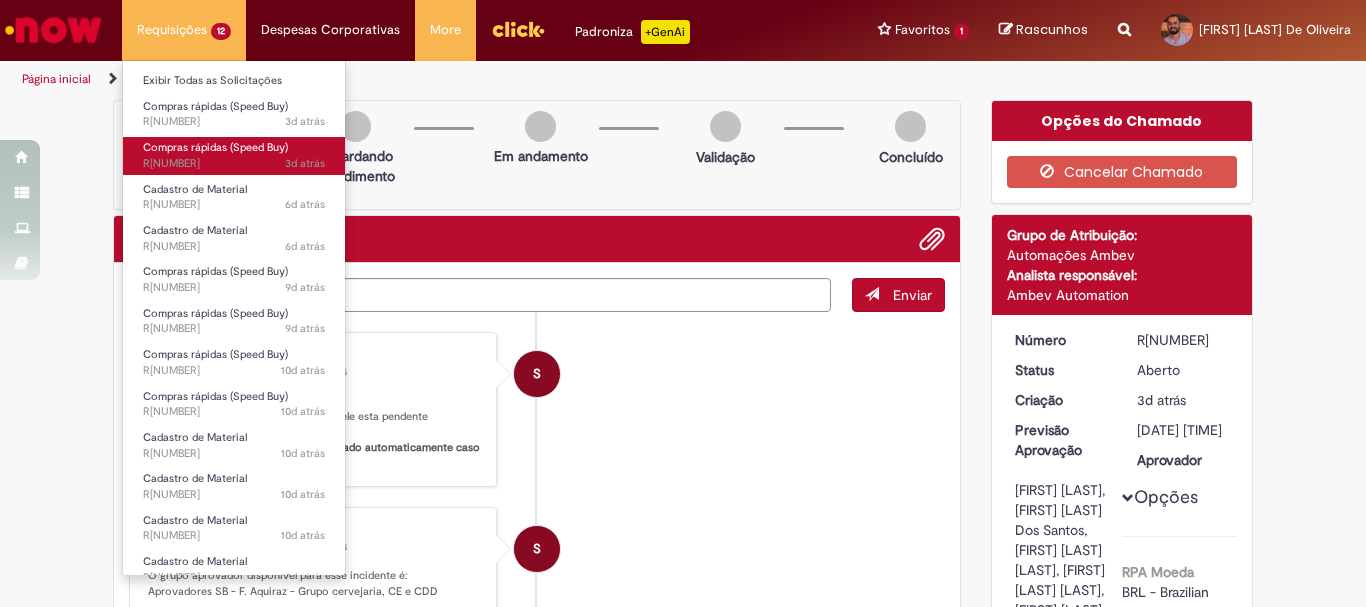 click on "Compras rápidas (Speed Buy)" at bounding box center (215, 147) 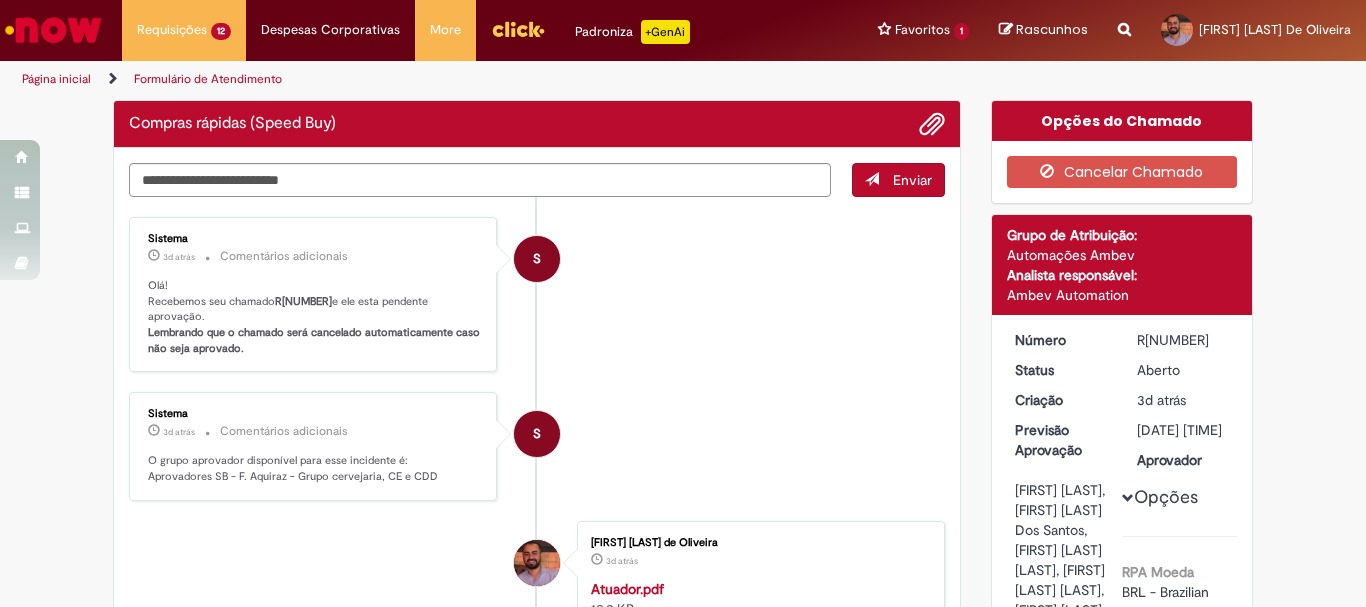 click on "[ID]" at bounding box center (1183, 340) 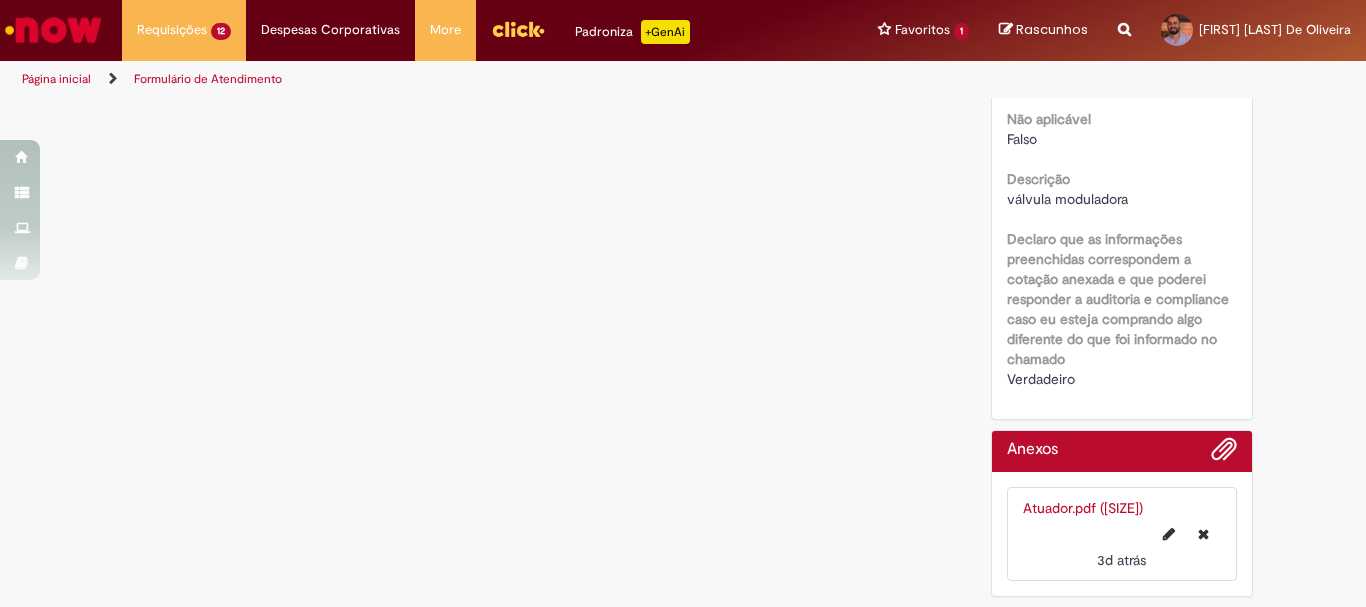 scroll, scrollTop: 2613, scrollLeft: 0, axis: vertical 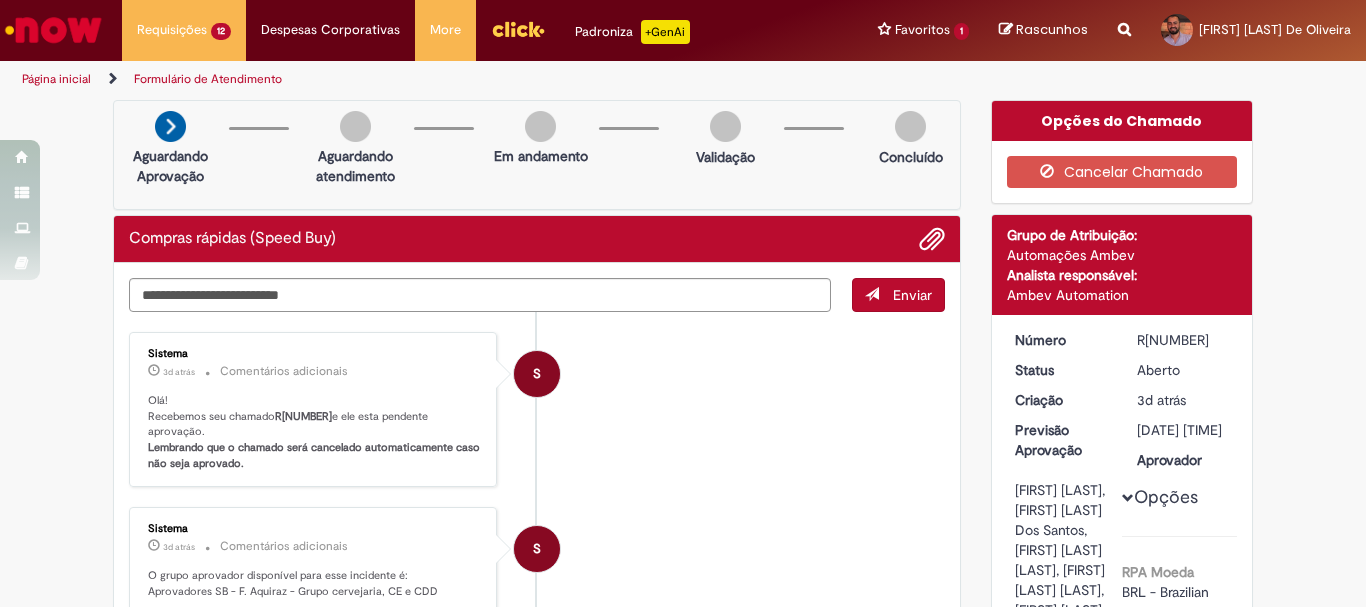 click on "Aberto" at bounding box center (1183, 370) 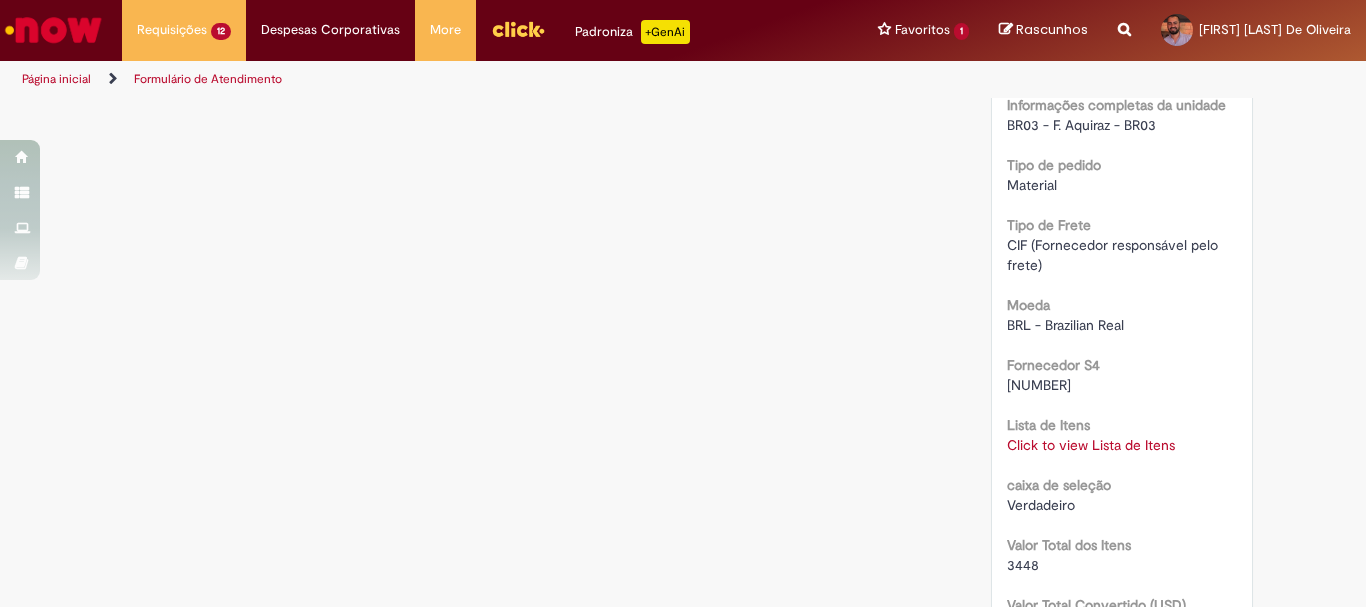 scroll, scrollTop: 2400, scrollLeft: 0, axis: vertical 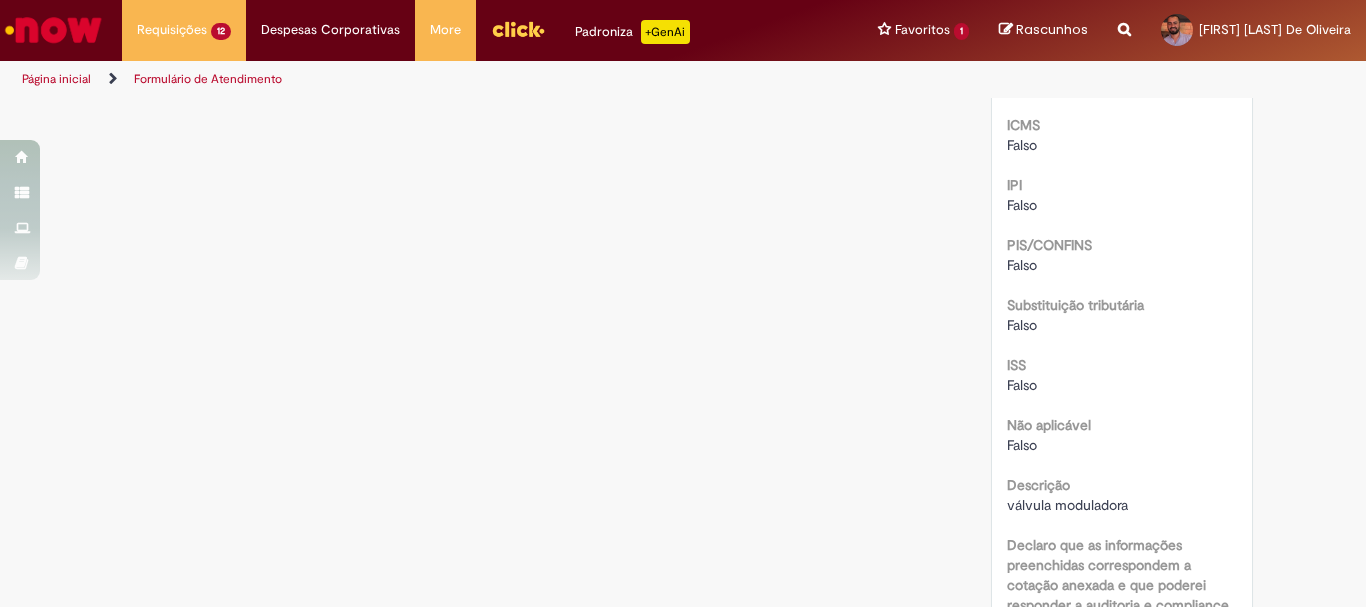 drag, startPoint x: 1020, startPoint y: 287, endPoint x: 964, endPoint y: 238, distance: 74.41102 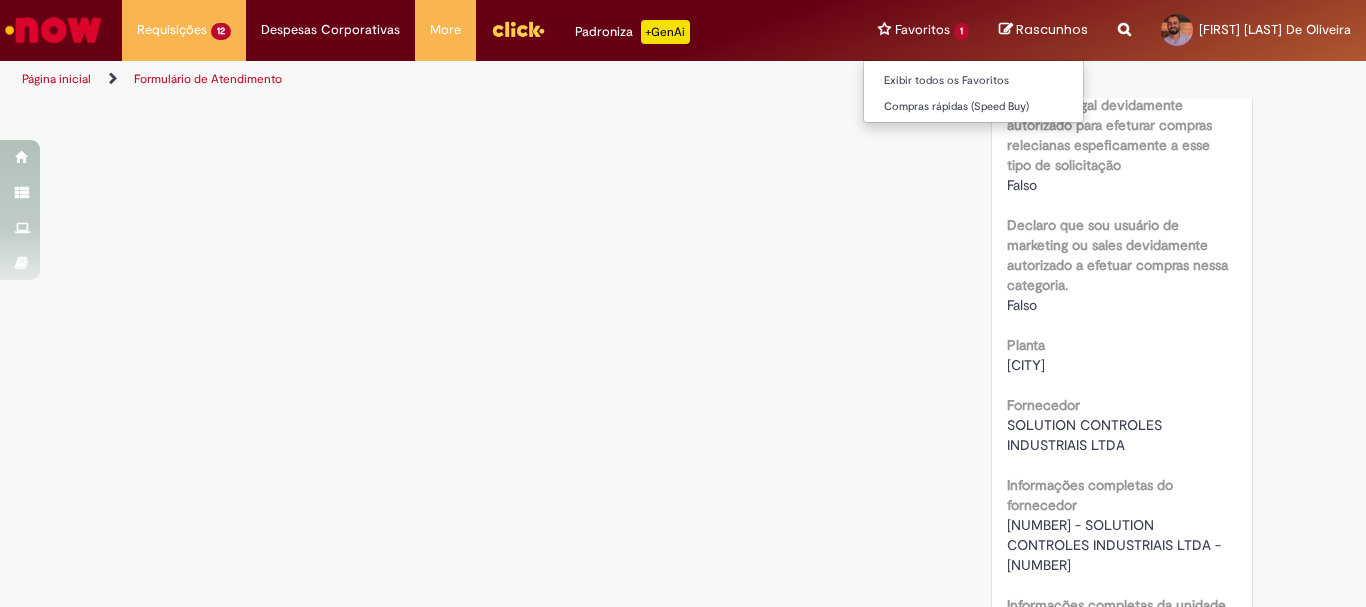 scroll, scrollTop: 700, scrollLeft: 0, axis: vertical 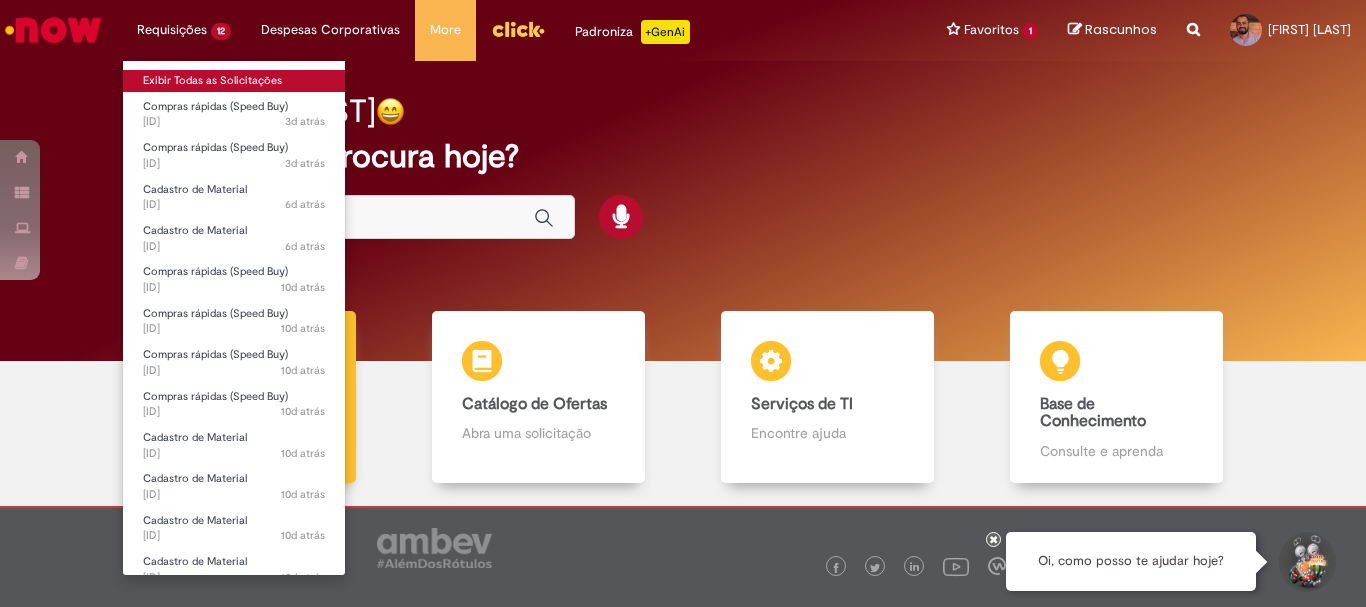 click on "Exibir Todas as Solicitações" at bounding box center [234, 81] 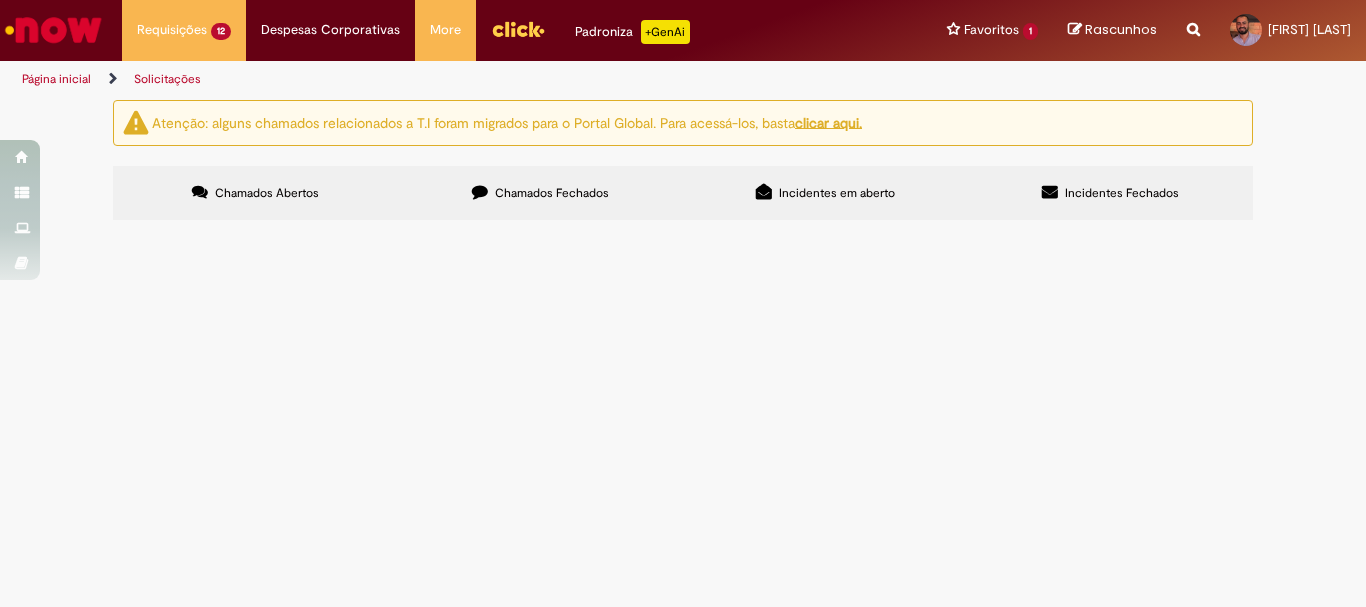 click on "Chamados Fechados" at bounding box center (552, 193) 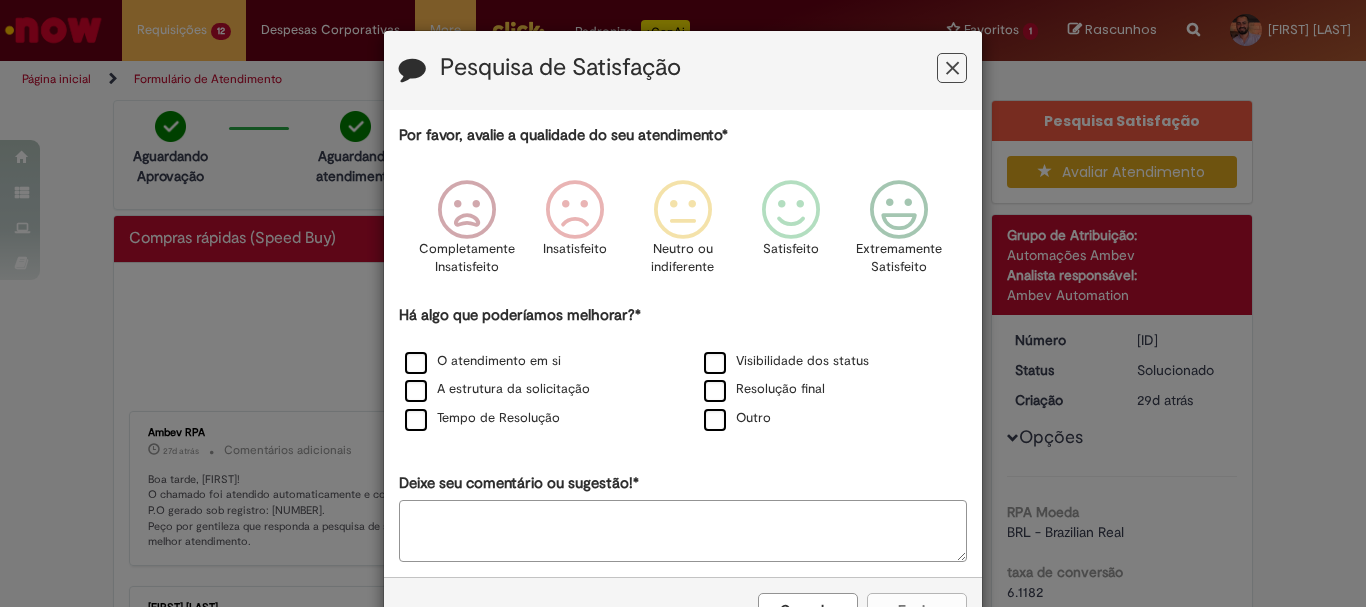 click at bounding box center [952, 68] 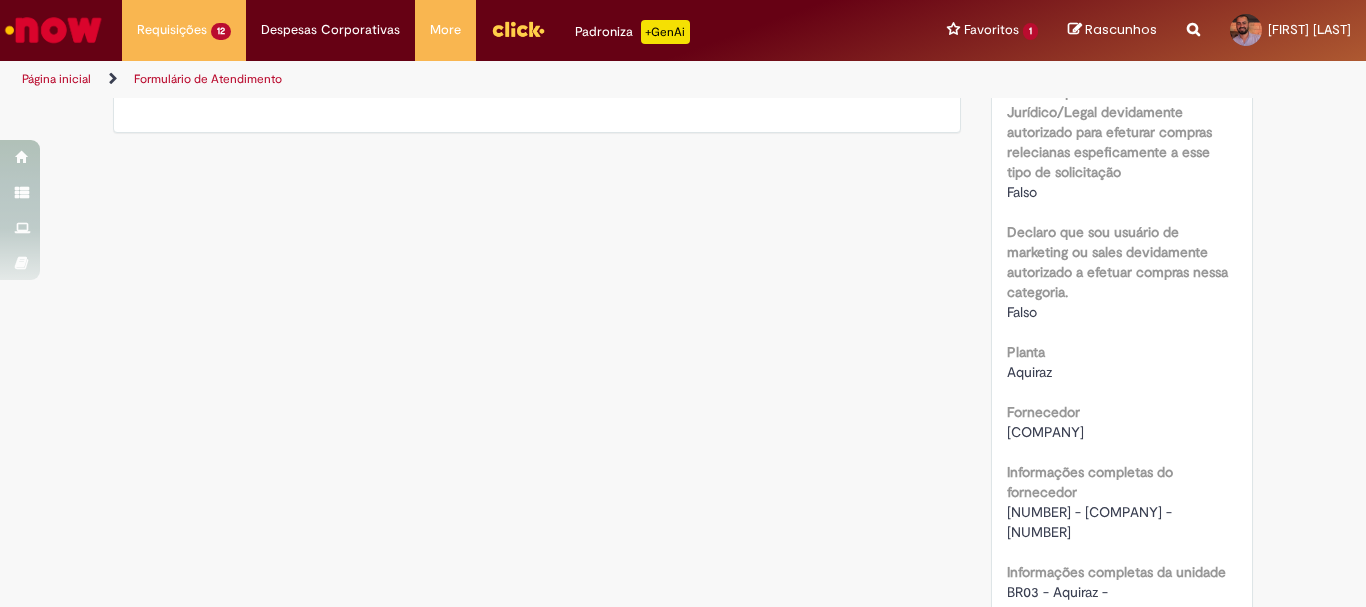 scroll, scrollTop: 1300, scrollLeft: 0, axis: vertical 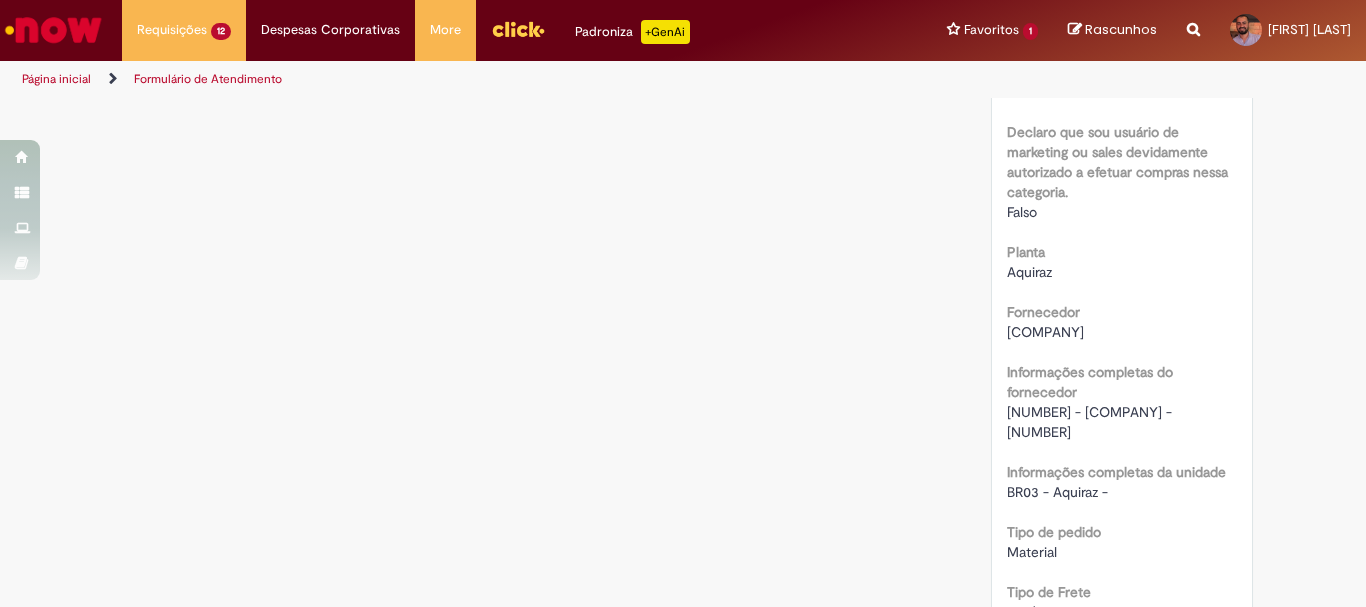 click on "[ID] - [COMPANY] - [CNPJ]" at bounding box center (1091, 422) 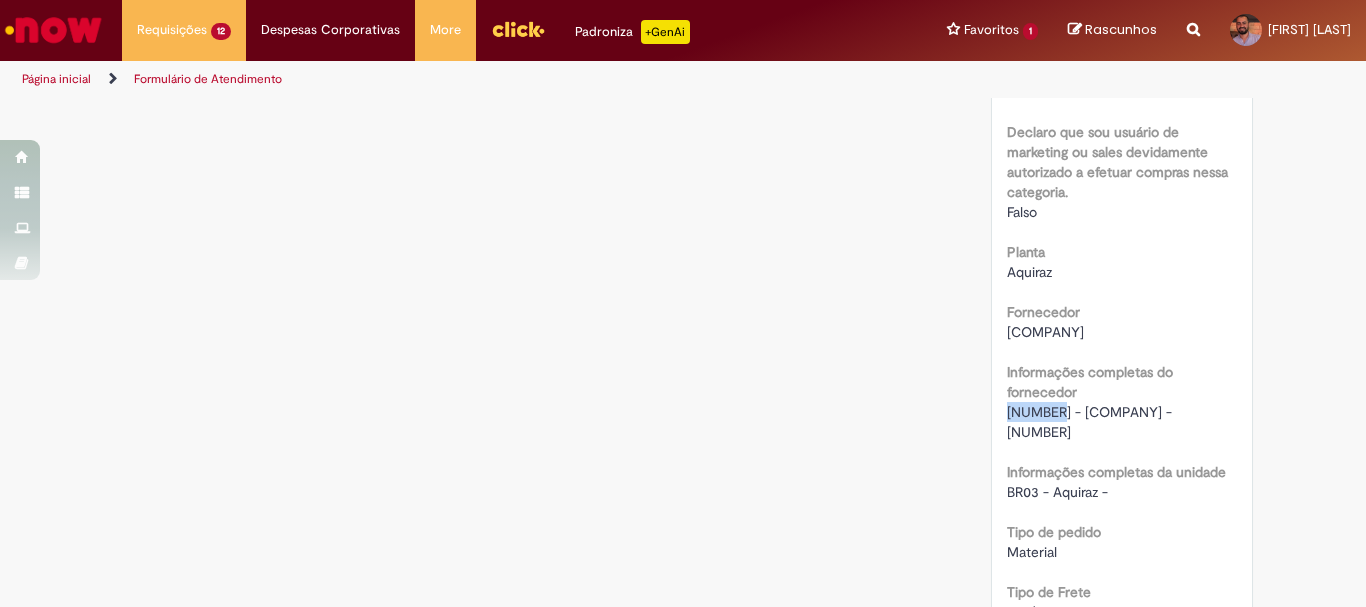 copy on "[ID]" 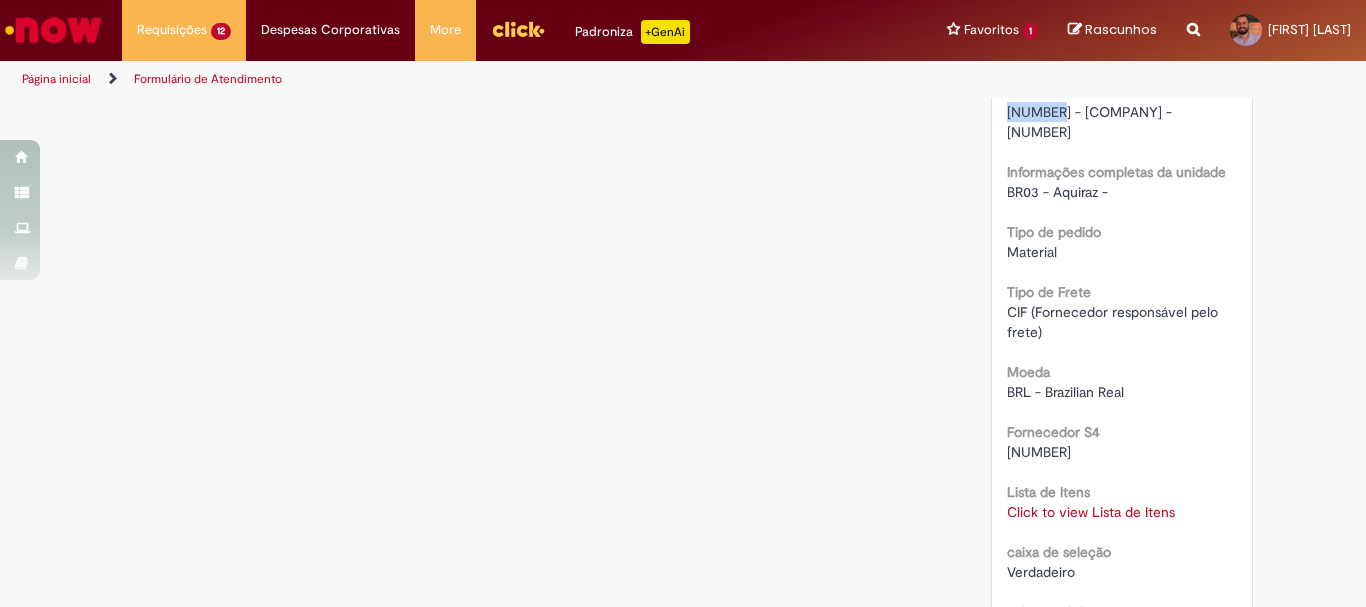 scroll, scrollTop: 1800, scrollLeft: 0, axis: vertical 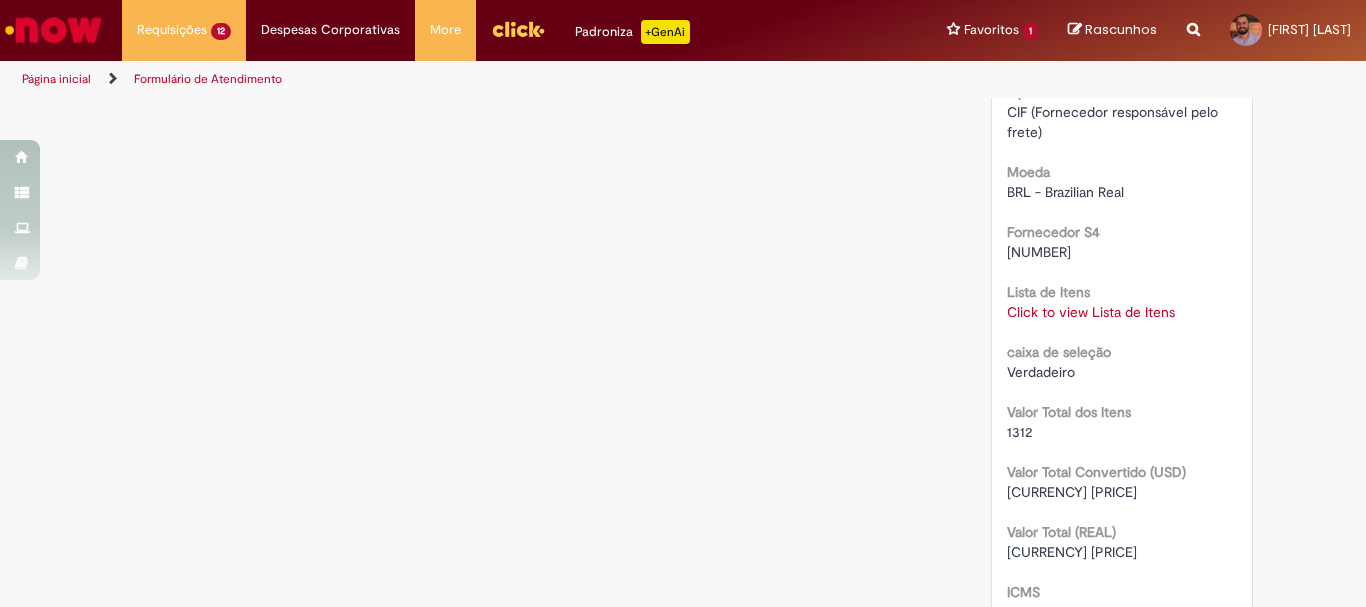 click on "Click to view Lista de Itens" at bounding box center (1091, 312) 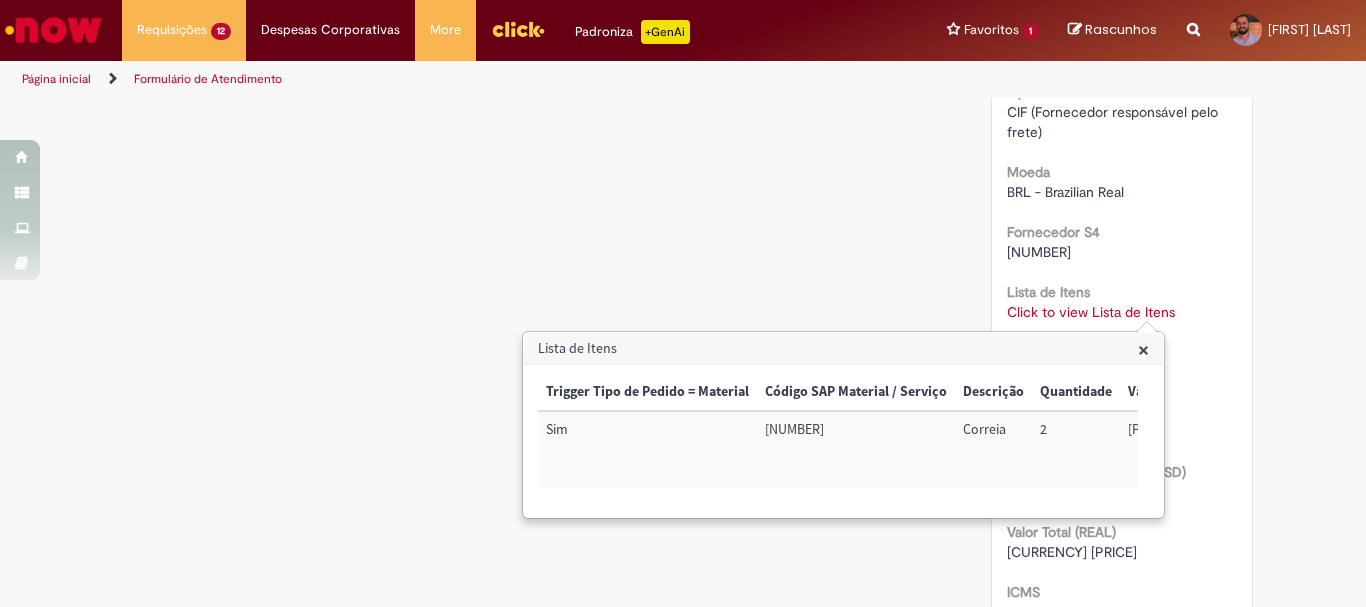 click on "[ID]" at bounding box center [856, 449] 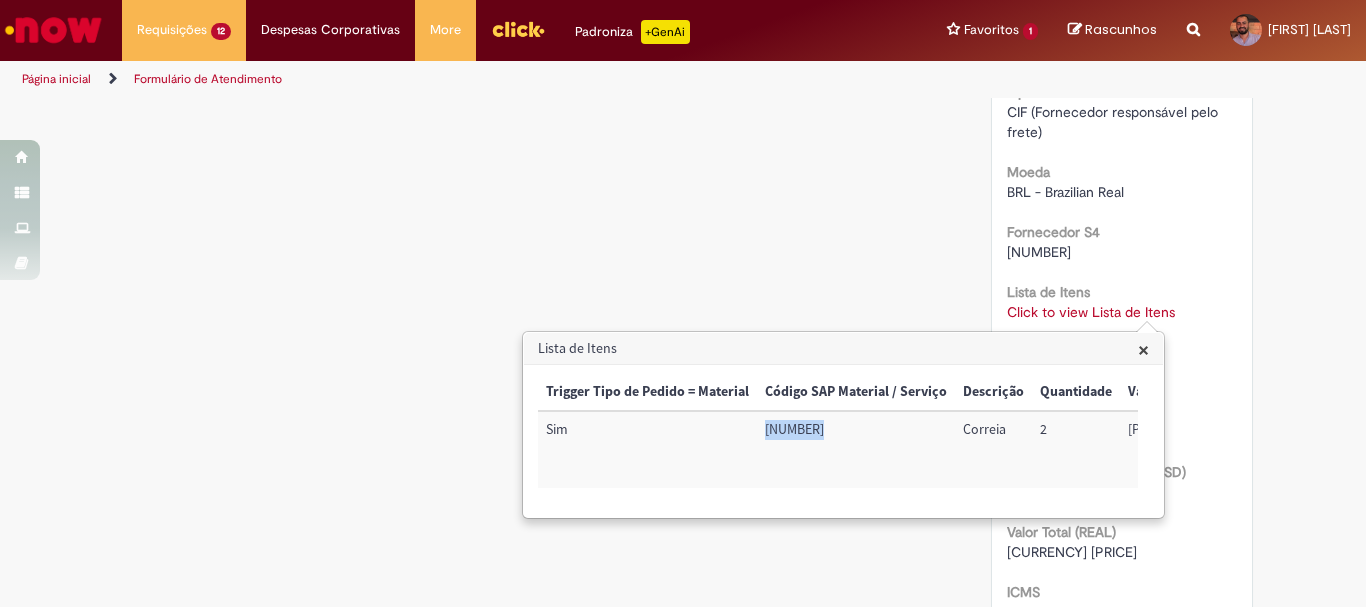 click on "[ID]" at bounding box center (856, 449) 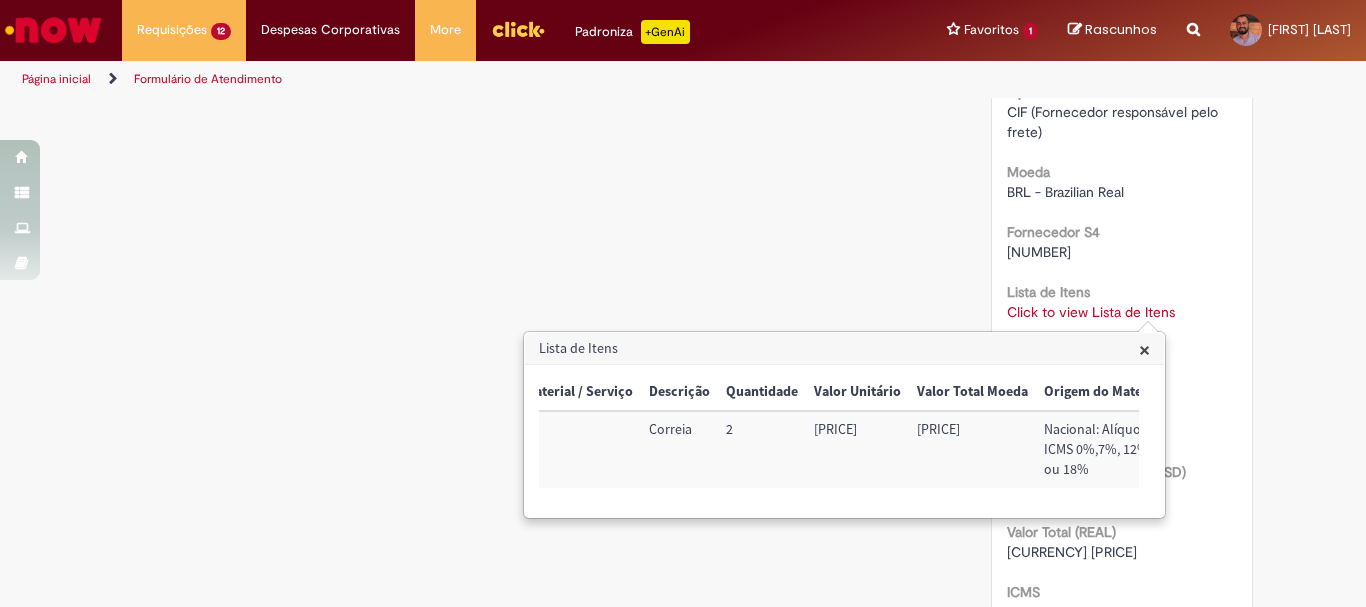 scroll, scrollTop: 0, scrollLeft: 323, axis: horizontal 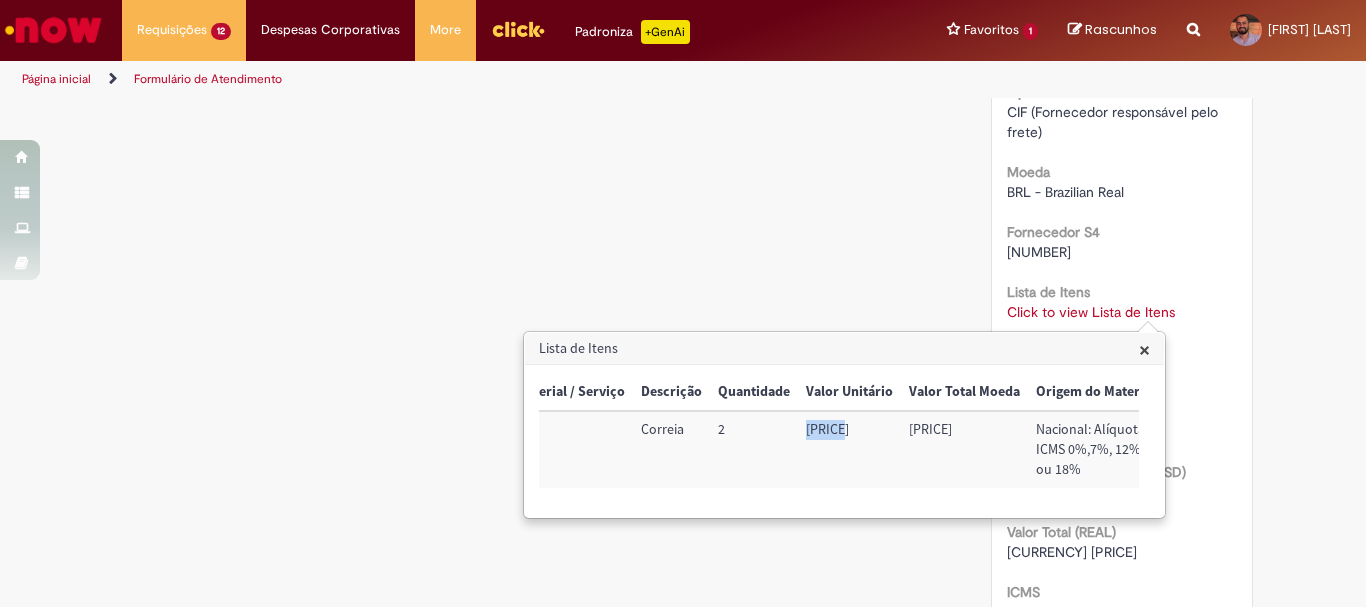 drag, startPoint x: 821, startPoint y: 435, endPoint x: 855, endPoint y: 434, distance: 34.0147 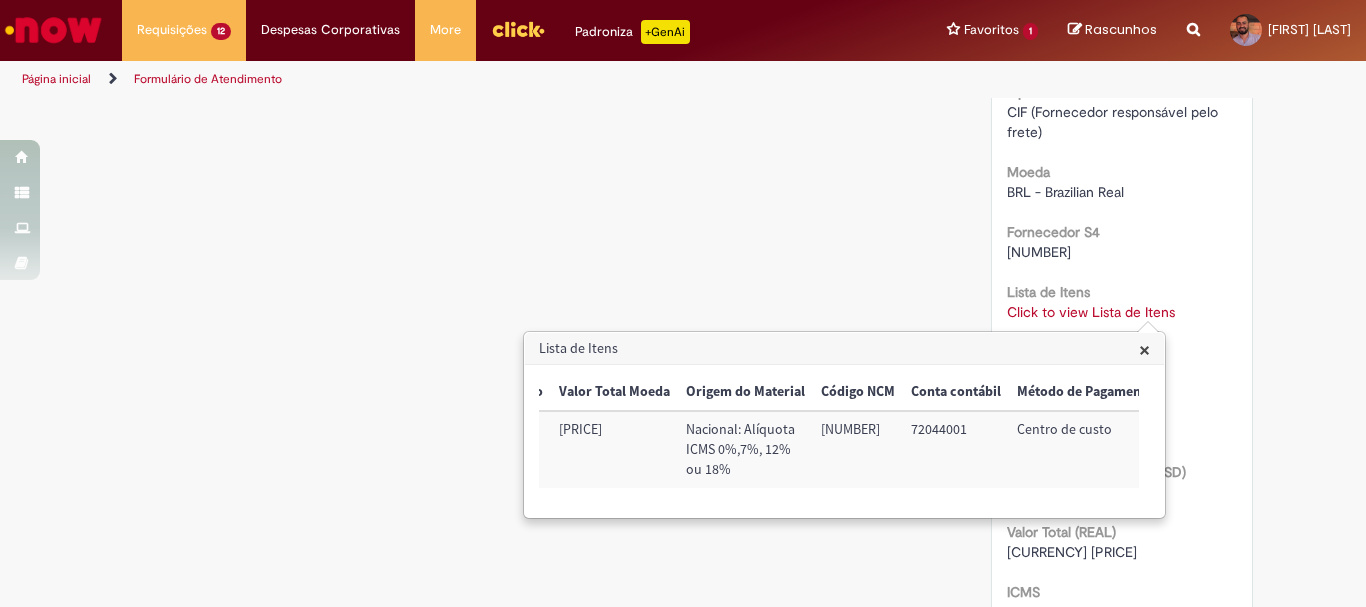 scroll, scrollTop: 0, scrollLeft: 675, axis: horizontal 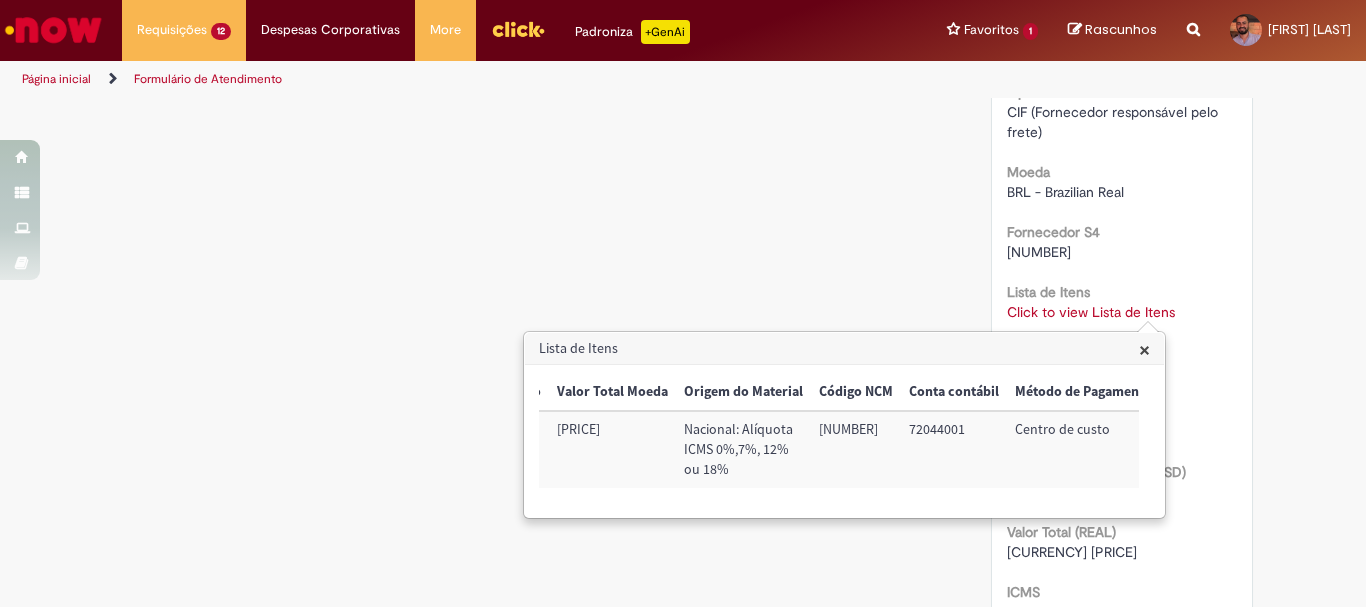 click on "[ID]" at bounding box center [856, 449] 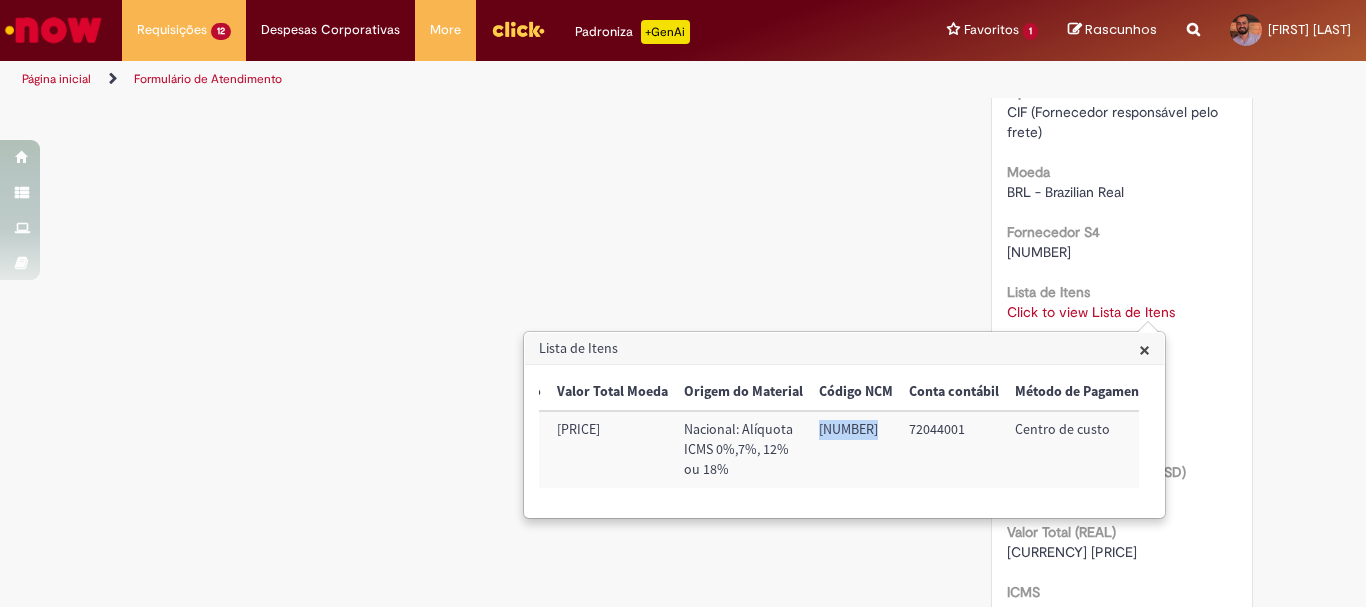 click on "[ID]" at bounding box center [856, 449] 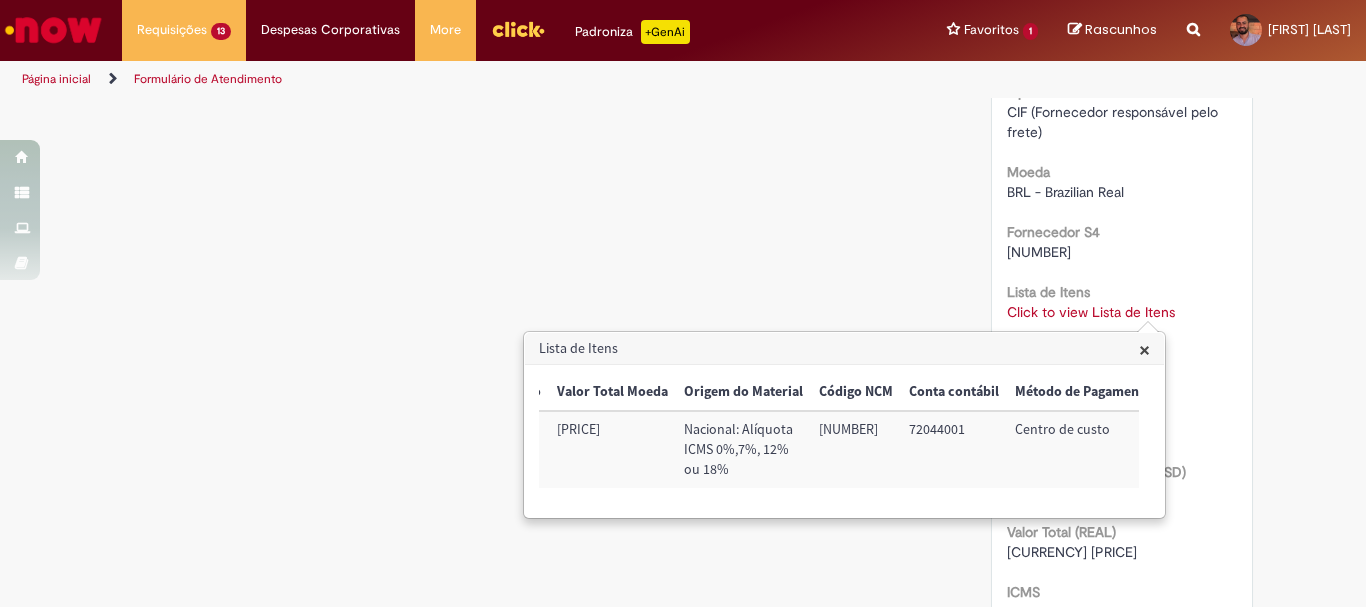 click on "Verificar Código de Barras
Aguardando Aprovação
Aguardando atendimento
Em andamento
Validação
Concluído
Compras rápidas (Speed Buy)
Enviar
Fabio Cardoso de Oliveira
27d atrás 27 dias atrás     Comentários adicionais
Solução Proposta aceita.
AR" at bounding box center (683, -160) 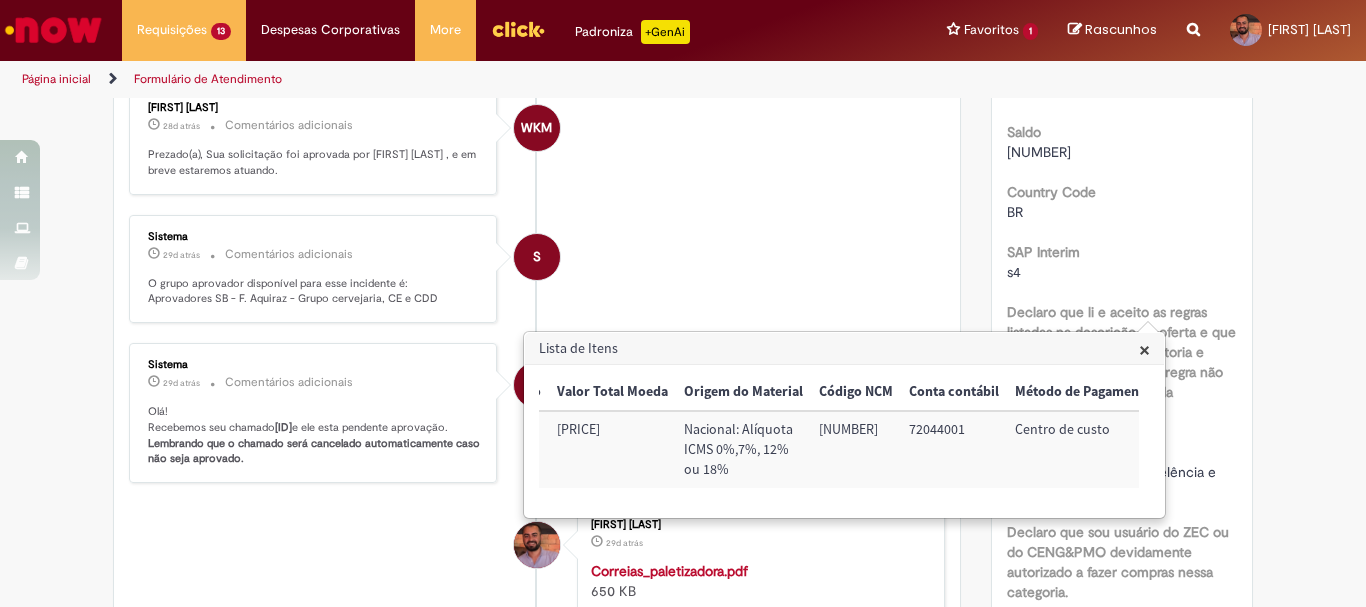 scroll, scrollTop: 0, scrollLeft: 0, axis: both 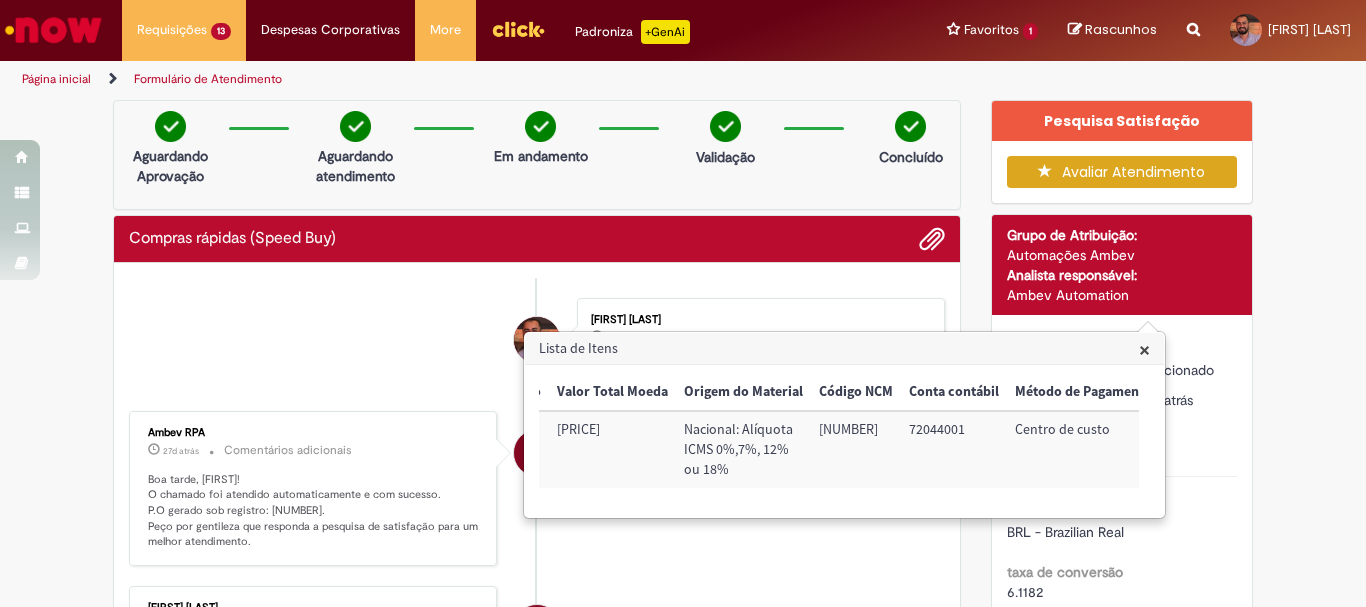 click on "Lista de Itens" at bounding box center (844, 349) 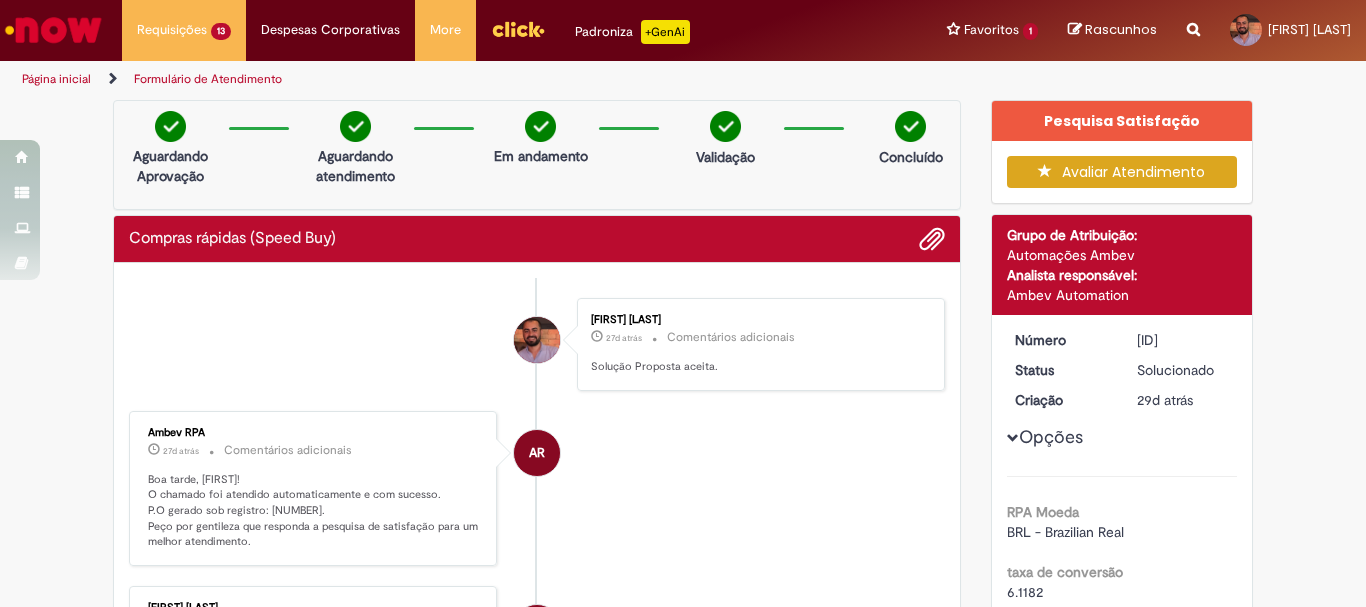 scroll, scrollTop: 1759, scrollLeft: 0, axis: vertical 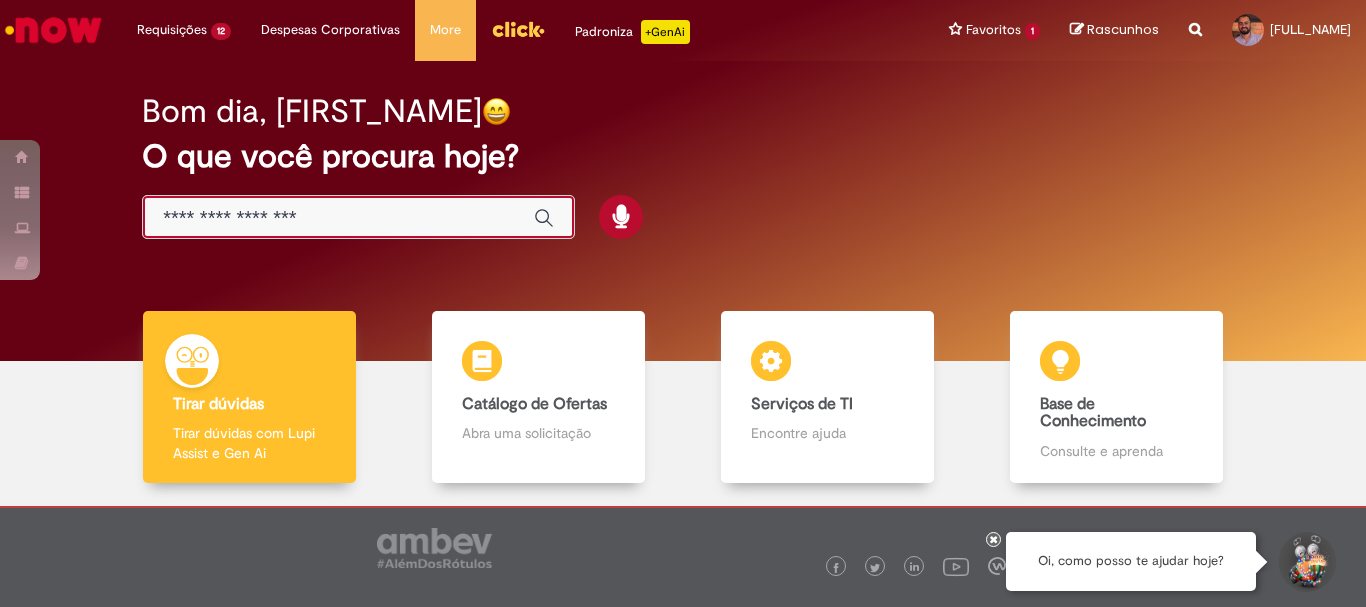click at bounding box center [338, 218] 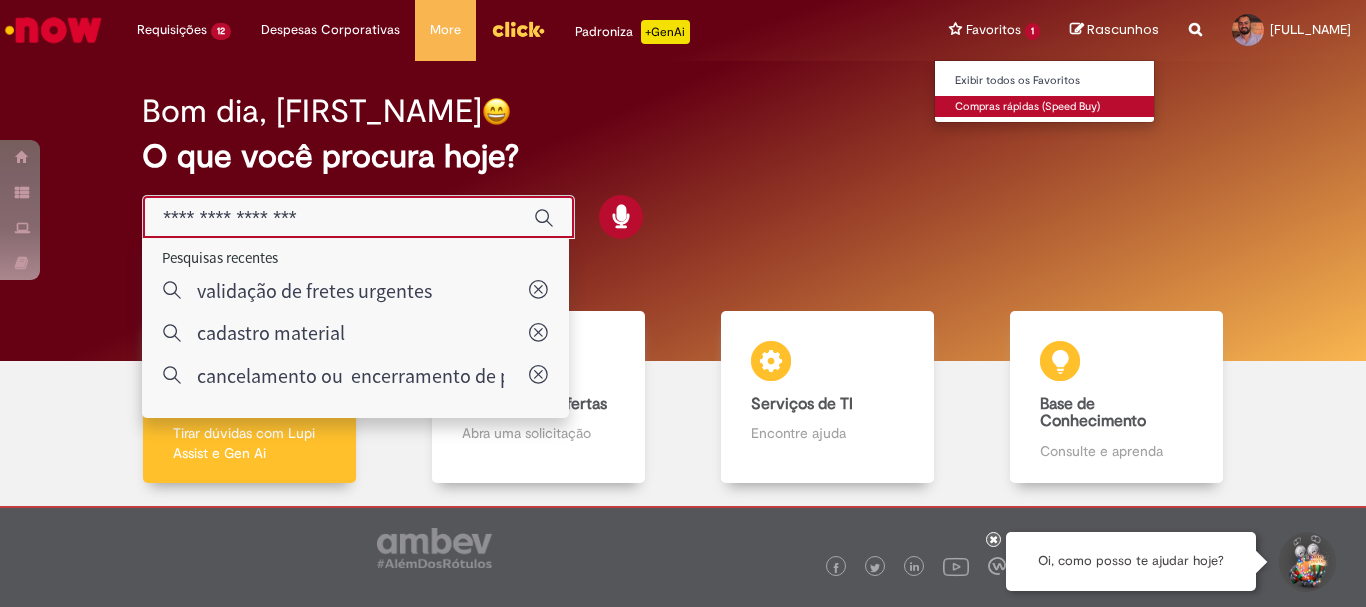 click on "Compras rápidas (Speed Buy)" at bounding box center (1045, 107) 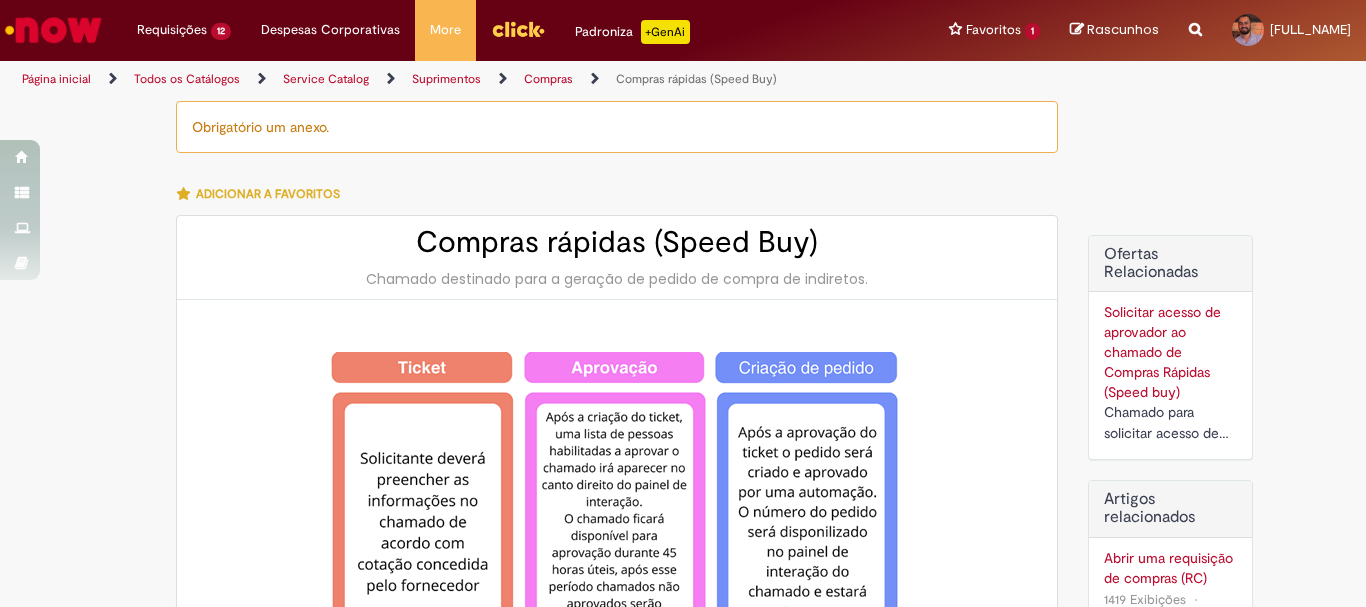 type on "********" 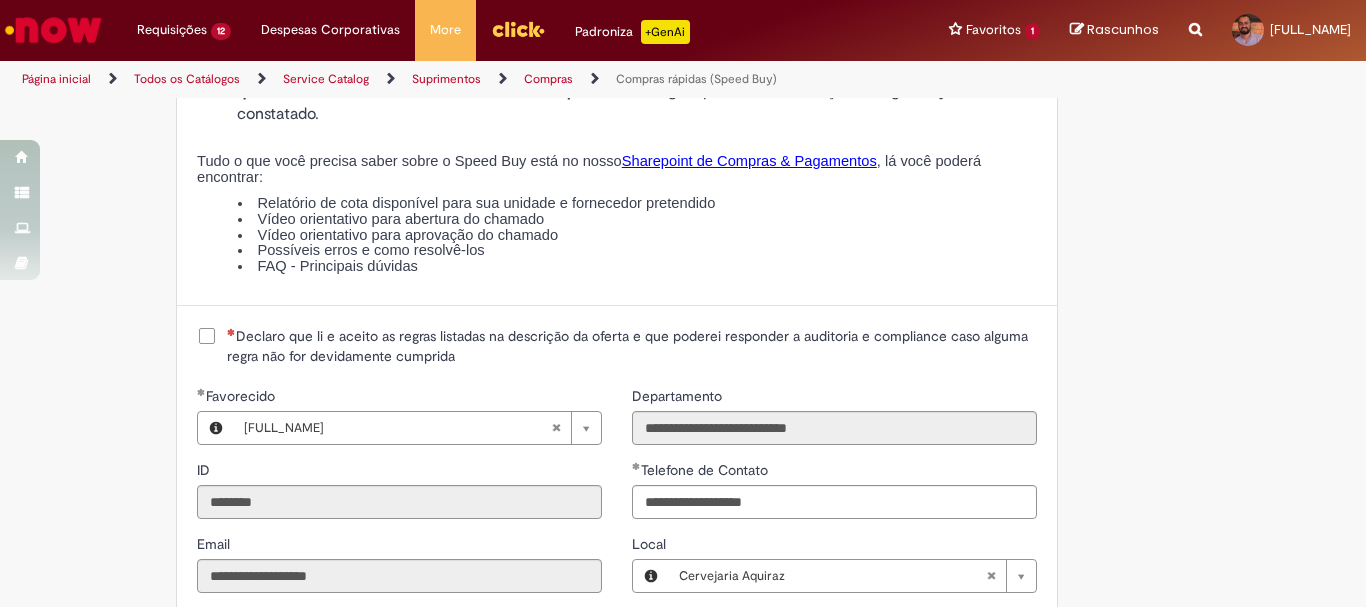 scroll, scrollTop: 2400, scrollLeft: 0, axis: vertical 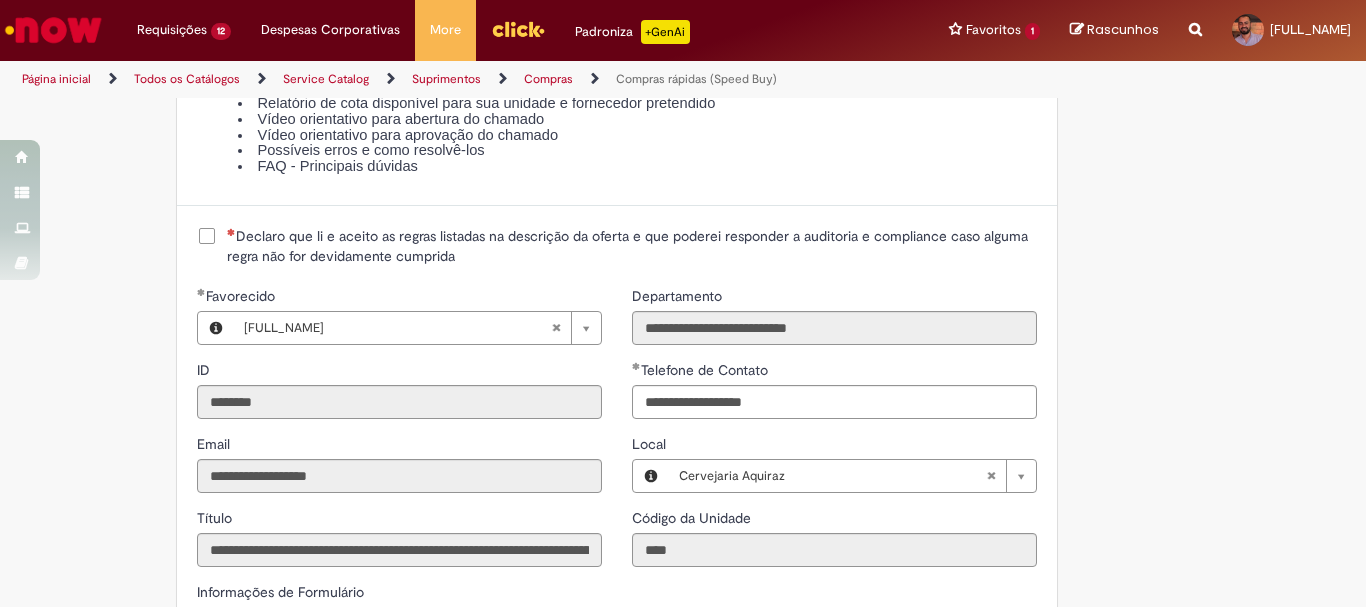 click on "Declaro que li e aceito as regras listadas na descrição da oferta e que poderei responder a auditoria e compliance caso alguma regra não for devidamente cumprida" at bounding box center [632, 246] 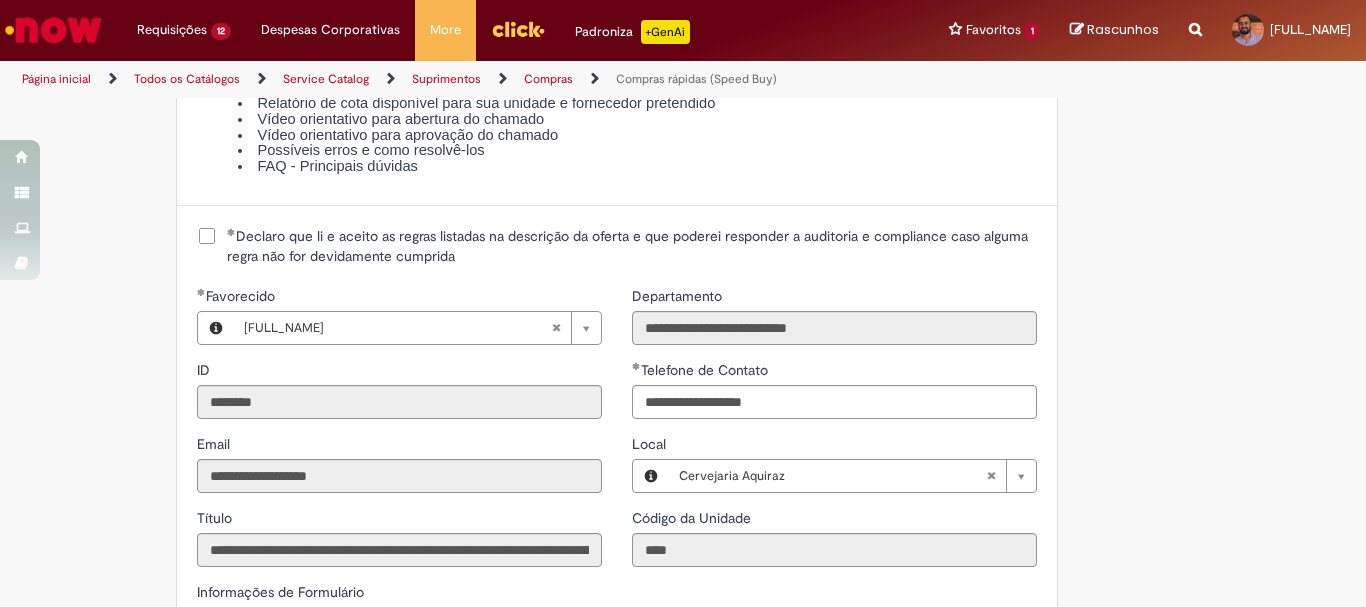 click on "Tire dúvidas com LupiAssist    +GenAI
Oi! Eu sou LupiAssist, uma Inteligência Artificial Generativa em constante aprendizado   Meu conteúdo é monitorado para trazer uma melhor experiência
Dúvidas comuns:
Só mais um instante, estou consultando nossas bases de conhecimento  e escrevendo a melhor resposta pra você!
Title
Lorem ipsum dolor sit amet    Fazer uma nova pergunta
Gerei esta resposta utilizando IA Generativa em conjunto com os nossos padrões. Em caso de divergência, os documentos oficiais prevalecerão.
Saiba mais em:
Ou ligue para:
E aí, te ajudei?
Sim, obrigado!" at bounding box center [683, -570] 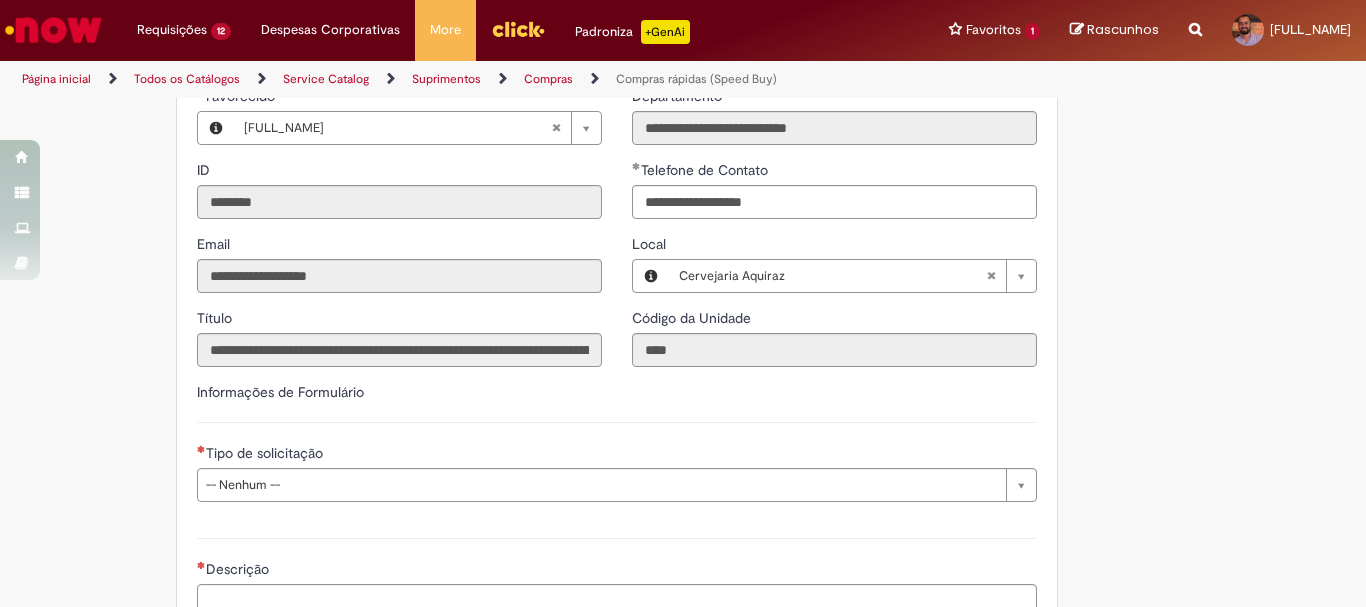 scroll, scrollTop: 2700, scrollLeft: 0, axis: vertical 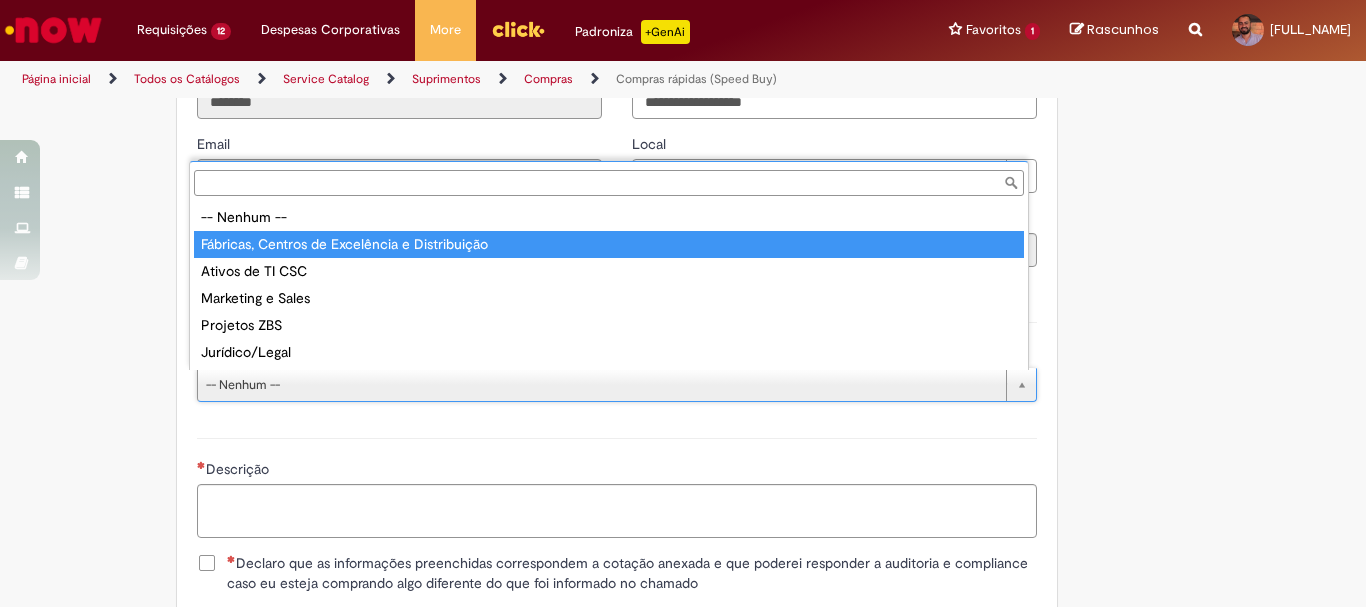 type on "**********" 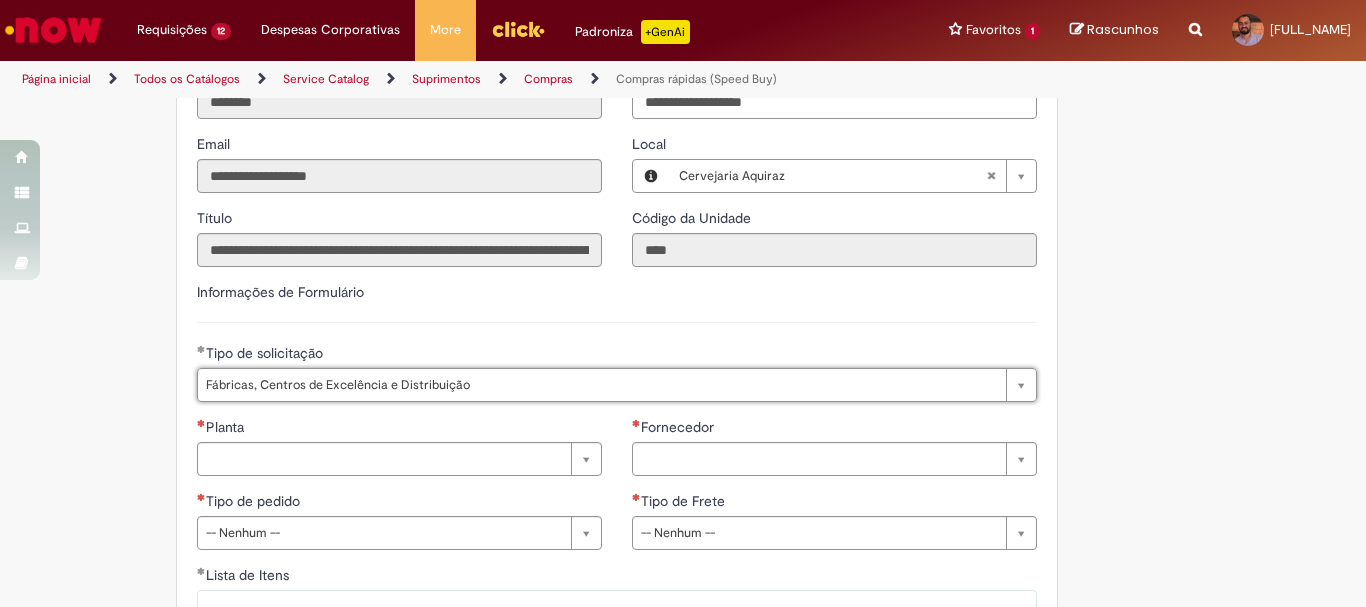click on "Obrigatório um anexo.
Adicionar a Favoritos
Compras rápidas (Speed Buy)
Chamado destinado para a geração de pedido de compra de indiretos.
O Speed buy é a ferramenta oficial para a geração de pedidos de compra que atenda aos seguintes requisitos:
Compras de material e serviço indiretos
Compras inferiores a R$13.000 *
Compras com fornecedores nacionais
Compras de material sem contrato ativo no SAP para o centro solicitado
* Essa cota é referente ao tipo de solicitação padrão de Speed buy. Os chamados com cotas especiais podem possuir valores divergentes.
Regras de Utilização
No campo “Tipo de Solicitação” selecionar a opção correspondente a sua unidade de negócio.
Solicitação Padrão de Speed buy:
Fábricas, centros de Excelência e de Distribuição:  habilitado para todos usuários ambev
Cotas especiais de Speed buy:" at bounding box center (585, -644) 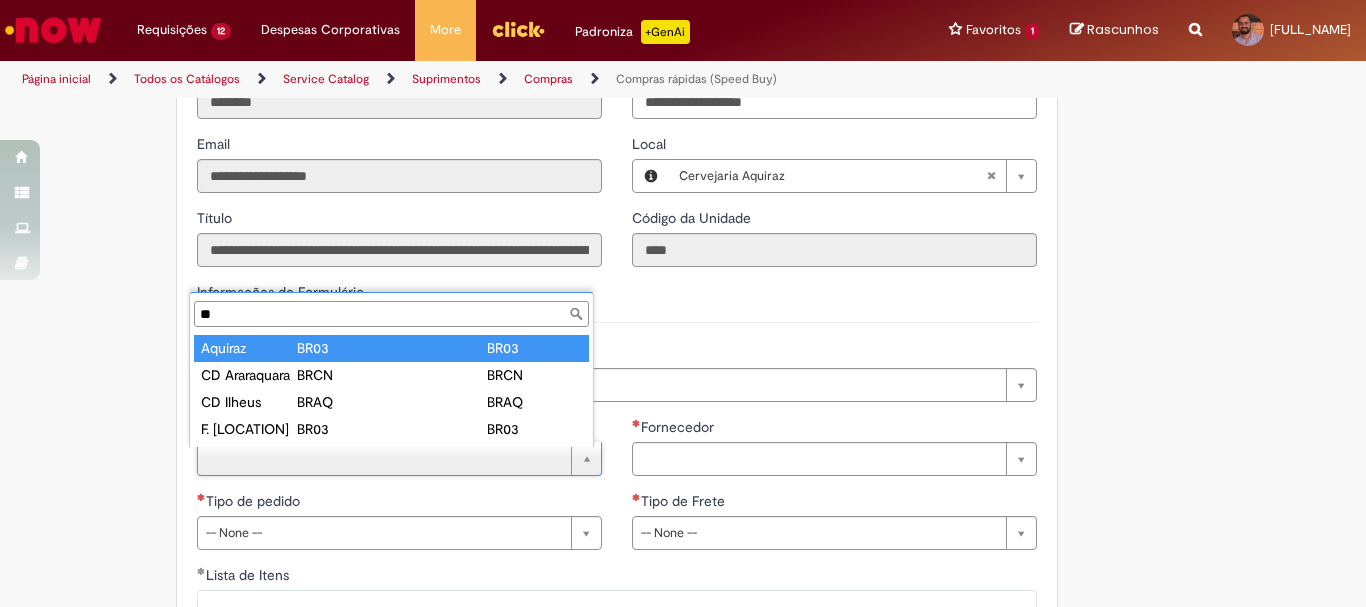 type on "**" 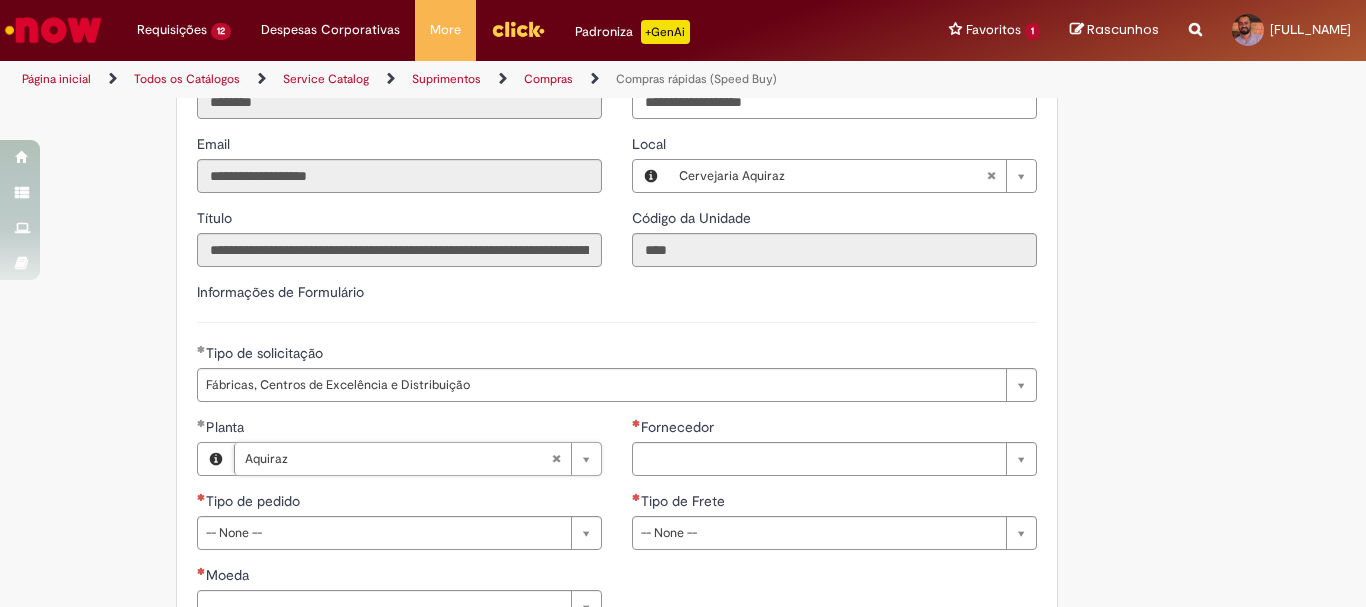 click on "Tire dúvidas com LupiAssist    +GenAI
Oi! Eu sou LupiAssist, uma Inteligência Artificial Generativa em constante aprendizado   Meu conteúdo é monitorado para trazer uma melhor experiência
Dúvidas comuns:
Só mais um instante, estou consultando nossas bases de conhecimento  e escrevendo a melhor resposta pra você!
Title
Lorem ipsum dolor sit amet    Fazer uma nova pergunta
Gerei esta resposta utilizando IA Generativa em conjunto com os nossos padrões. Em caso de divergência, os documentos oficiais prevalecerão.
Saiba mais em:
Ou ligue para:
E aí, te ajudei?
Sim, obrigado!" at bounding box center [683, -607] 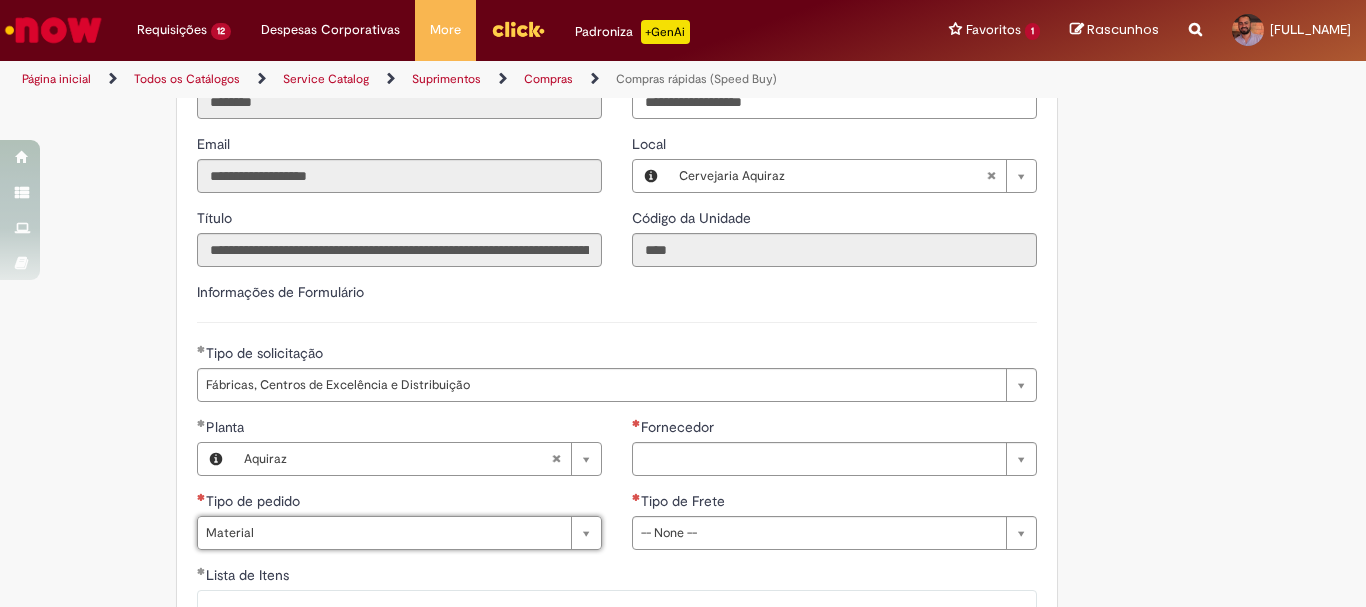 type on "********" 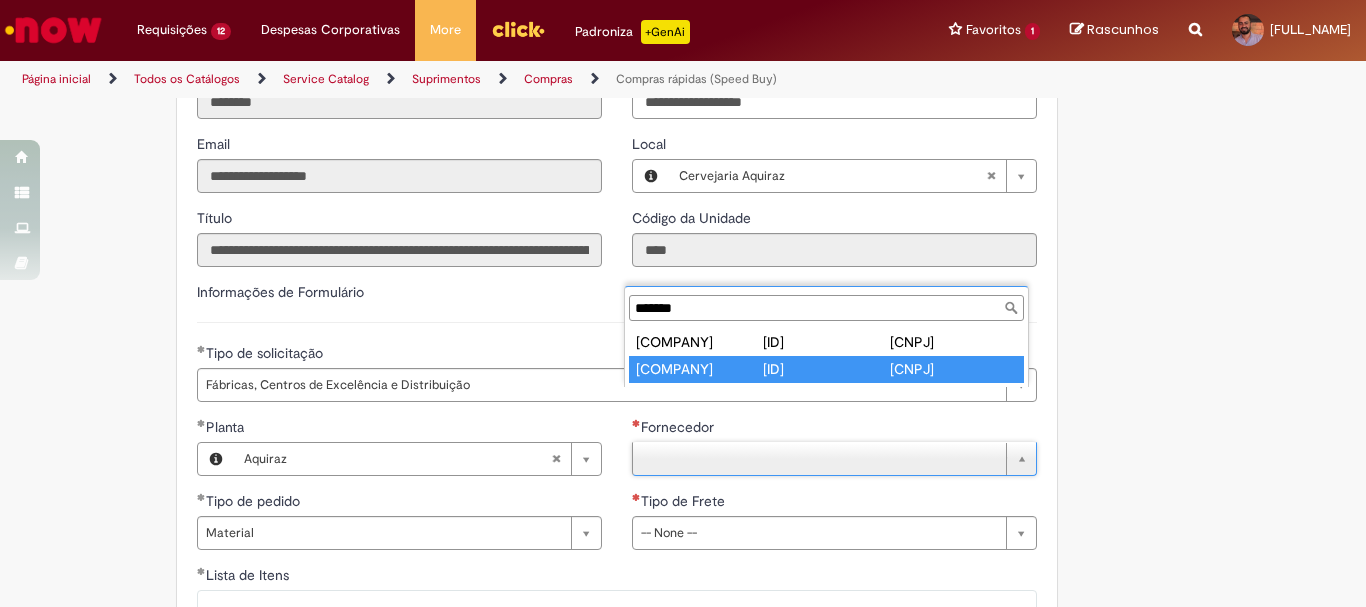 type on "******" 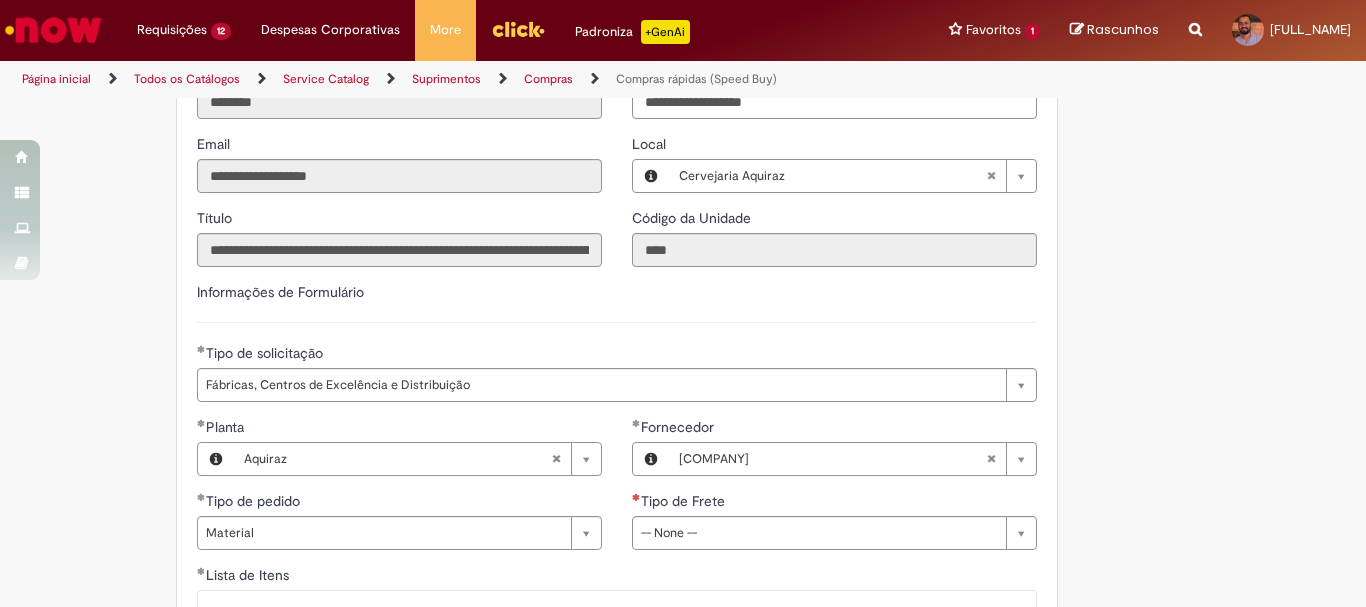click on "Tire dúvidas com LupiAssist    +GenAI
Oi! Eu sou LupiAssist, uma Inteligência Artificial Generativa em constante aprendizado   Meu conteúdo é monitorado para trazer uma melhor experiência
Dúvidas comuns:
Só mais um instante, estou consultando nossas bases de conhecimento  e escrevendo a melhor resposta pra você!
Title
Lorem ipsum dolor sit amet    Fazer uma nova pergunta
Gerei esta resposta utilizando IA Generativa em conjunto com os nossos padrões. Em caso de divergência, os documentos oficiais prevalecerão.
Saiba mais em:
Ou ligue para:
E aí, te ajudei?
Sim, obrigado!" at bounding box center (683, -644) 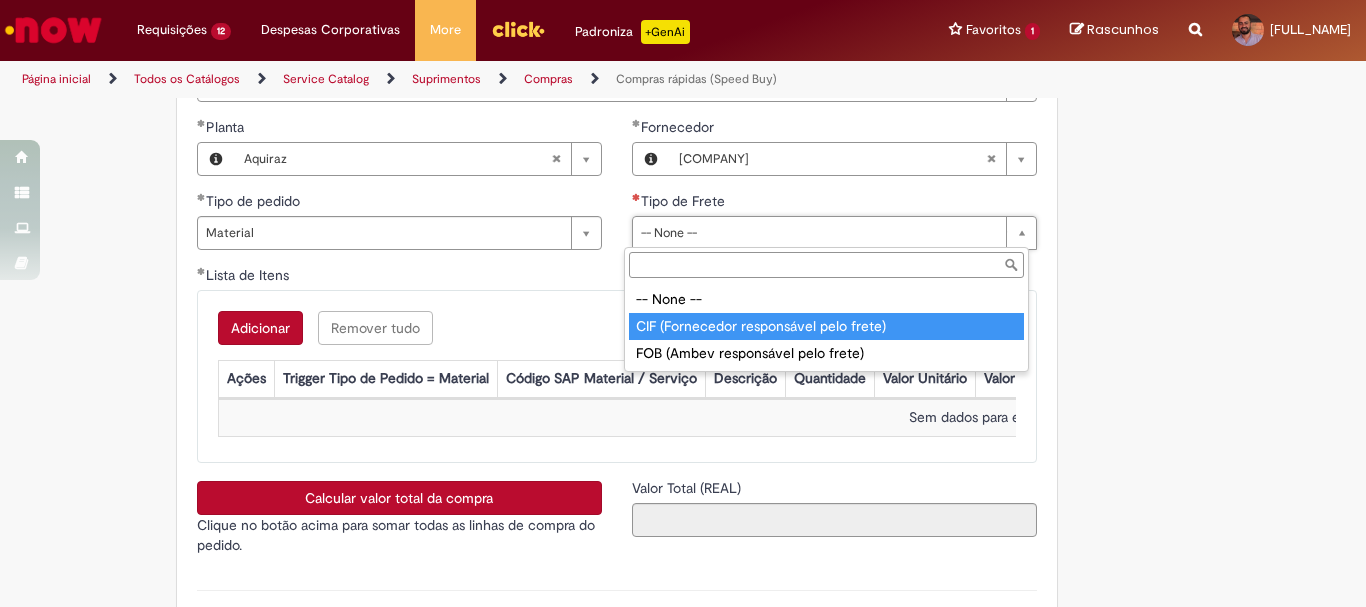 type on "**********" 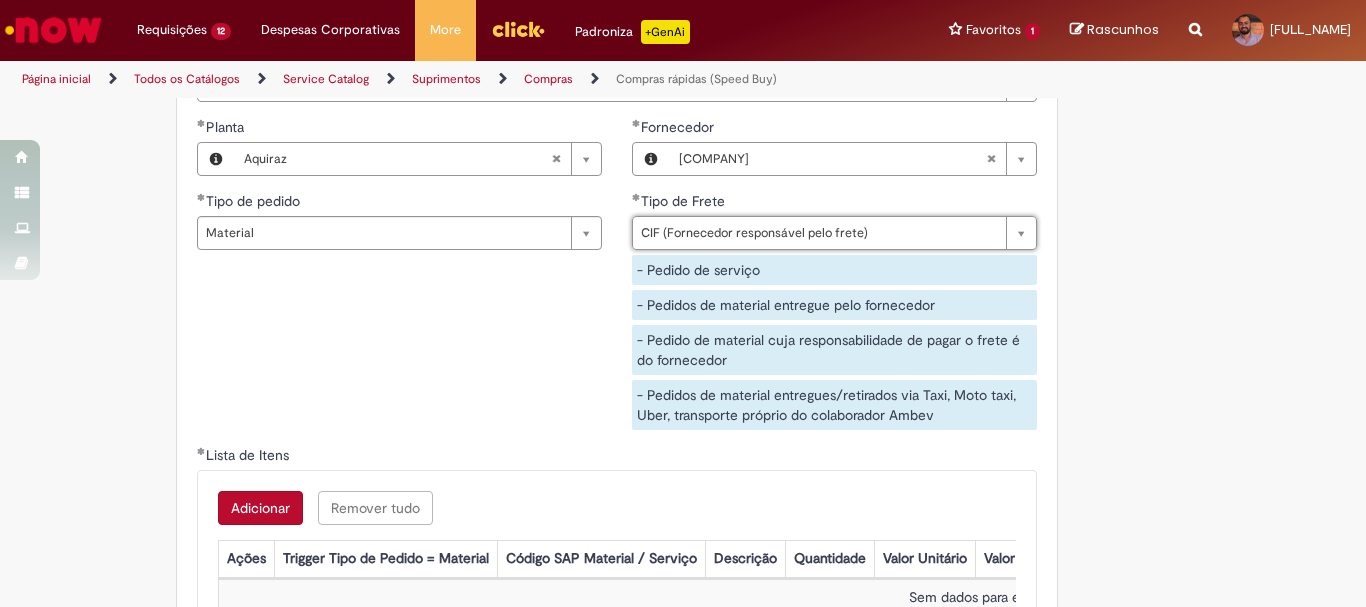 click on "Tire dúvidas com LupiAssist    +GenAI
Oi! Eu sou LupiAssist, uma Inteligência Artificial Generativa em constante aprendizado   Meu conteúdo é monitorado para trazer uma melhor experiência
Dúvidas comuns:
Só mais um instante, estou consultando nossas bases de conhecimento  e escrevendo a melhor resposta pra você!
Title
Lorem ipsum dolor sit amet    Fazer uma nova pergunta
Gerei esta resposta utilizando IA Generativa em conjunto com os nossos padrões. Em caso de divergência, os documentos oficiais prevalecerão.
Saiba mais em:
Ou ligue para:
E aí, te ajudei?
Sim, obrigado!" at bounding box center (683, -854) 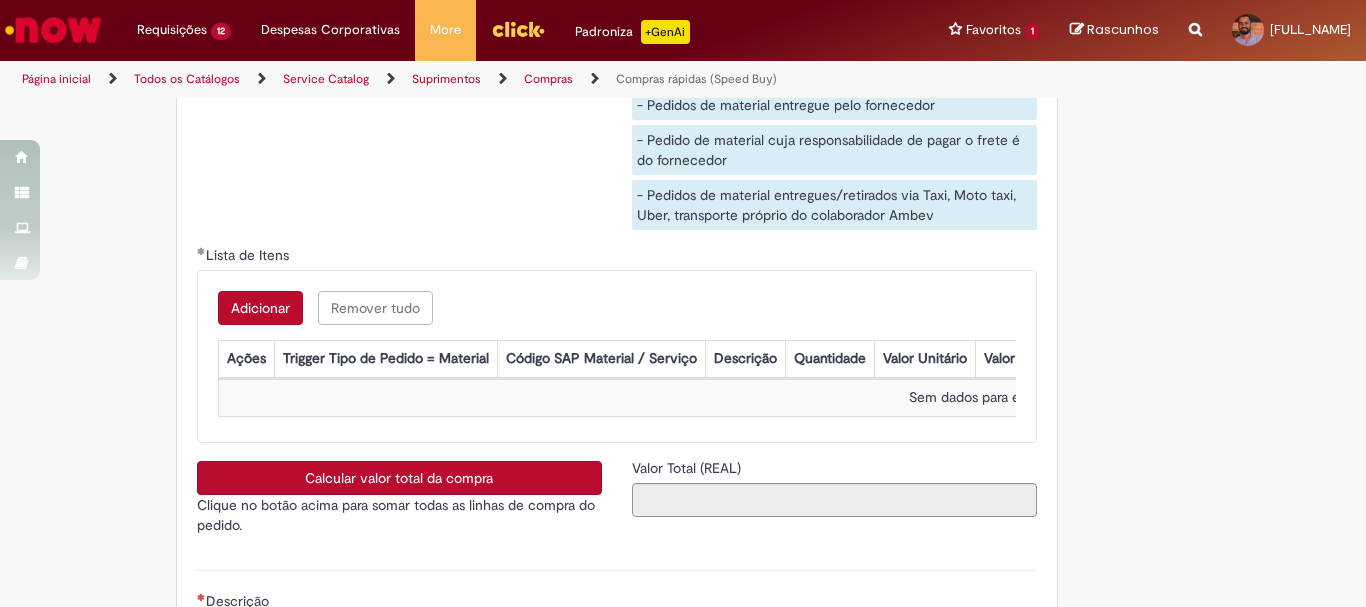 scroll, scrollTop: 3300, scrollLeft: 0, axis: vertical 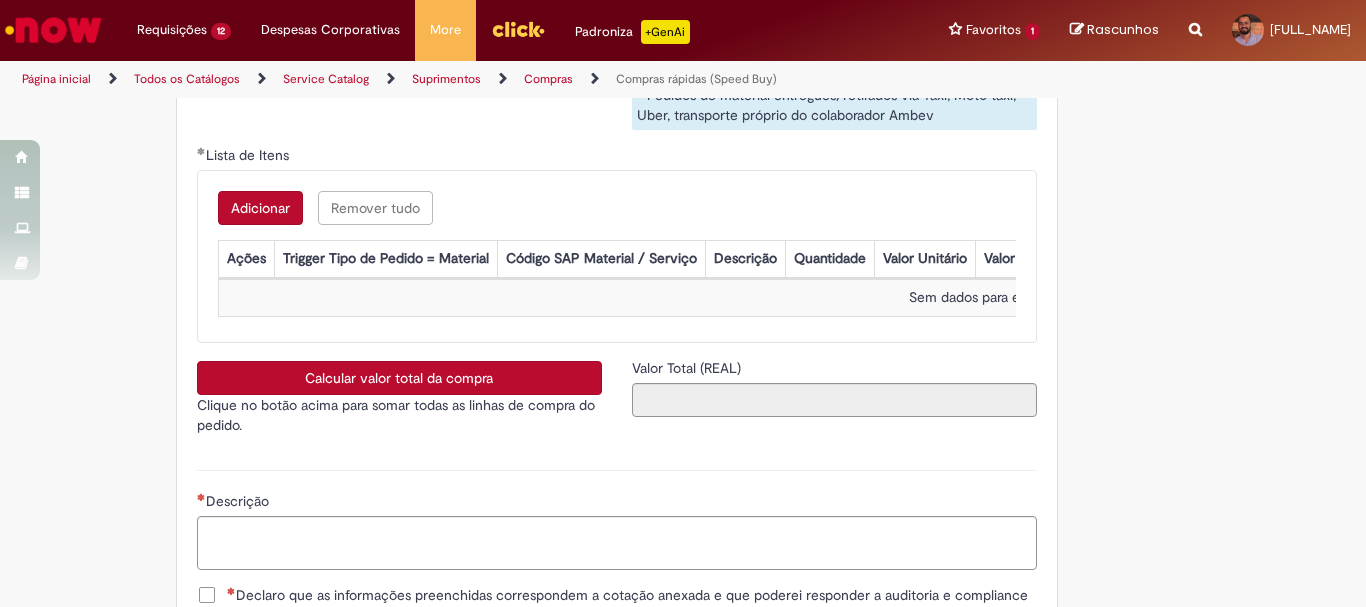click on "Adicionar" at bounding box center (260, 208) 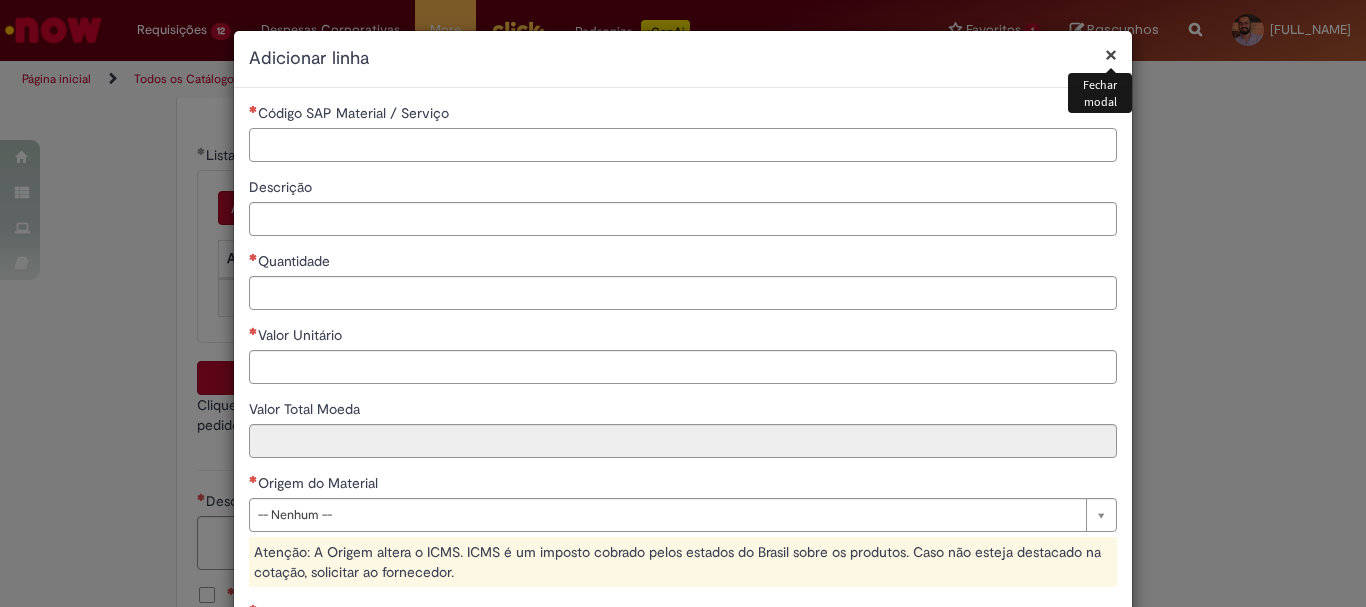 click on "Código SAP Material / Serviço" at bounding box center [683, 145] 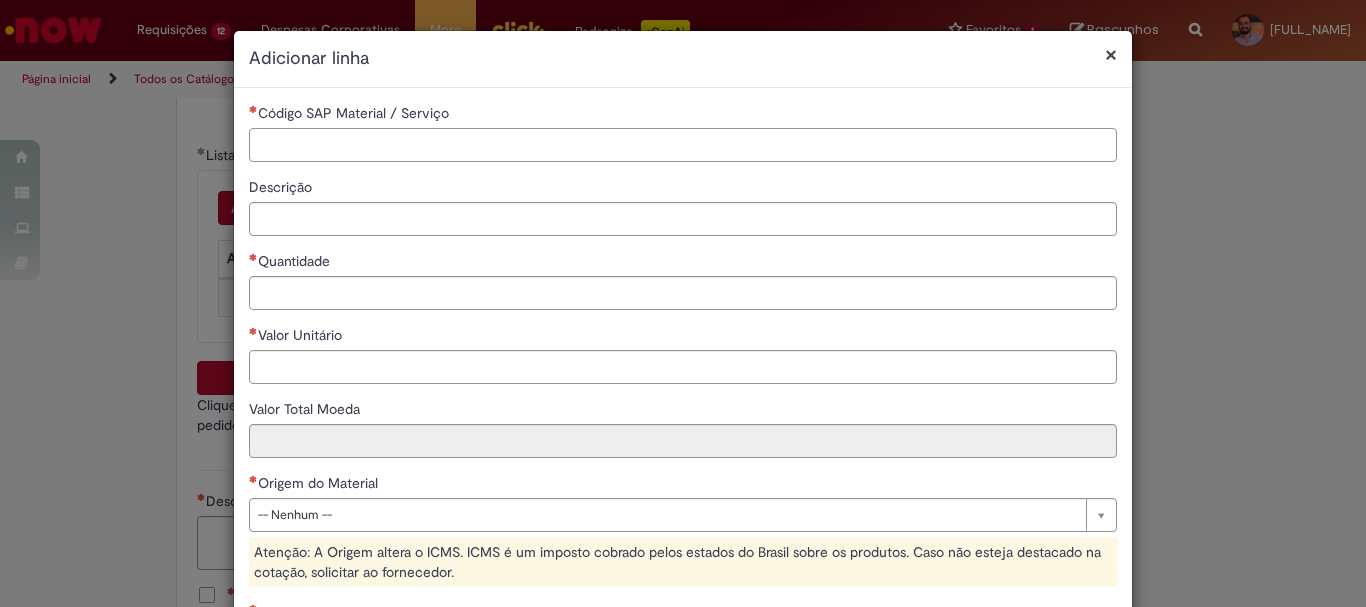 paste on "********" 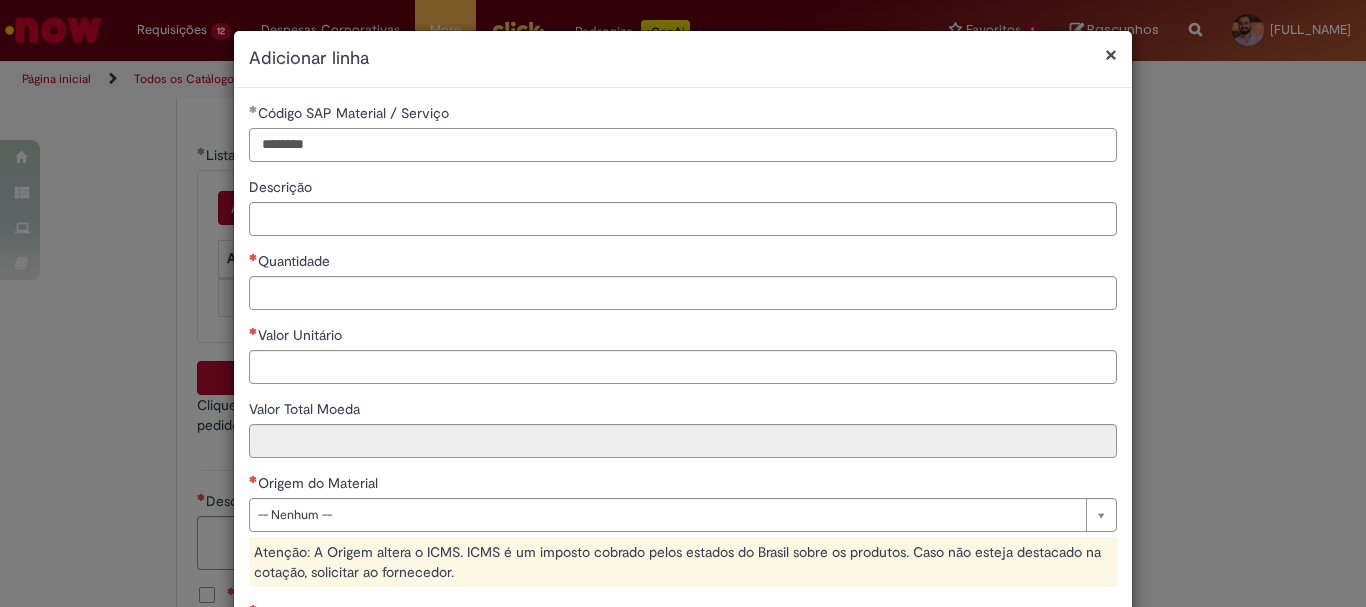 type on "********" 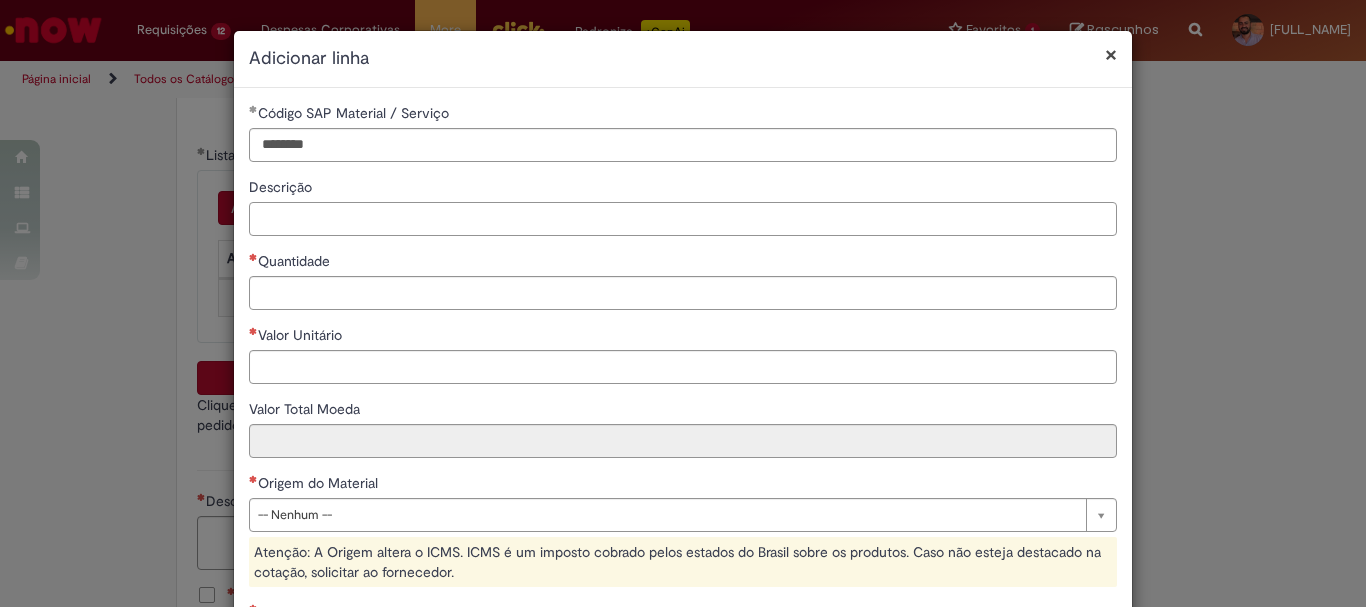 click on "Descrição" at bounding box center (683, 219) 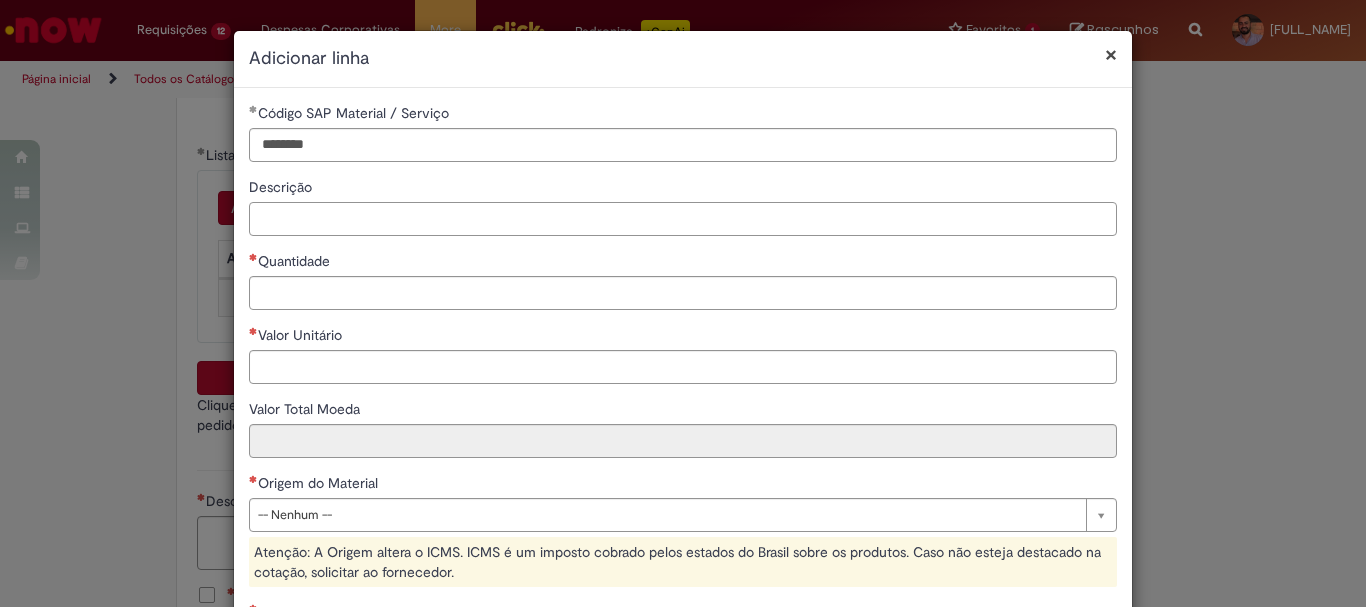 type on "*" 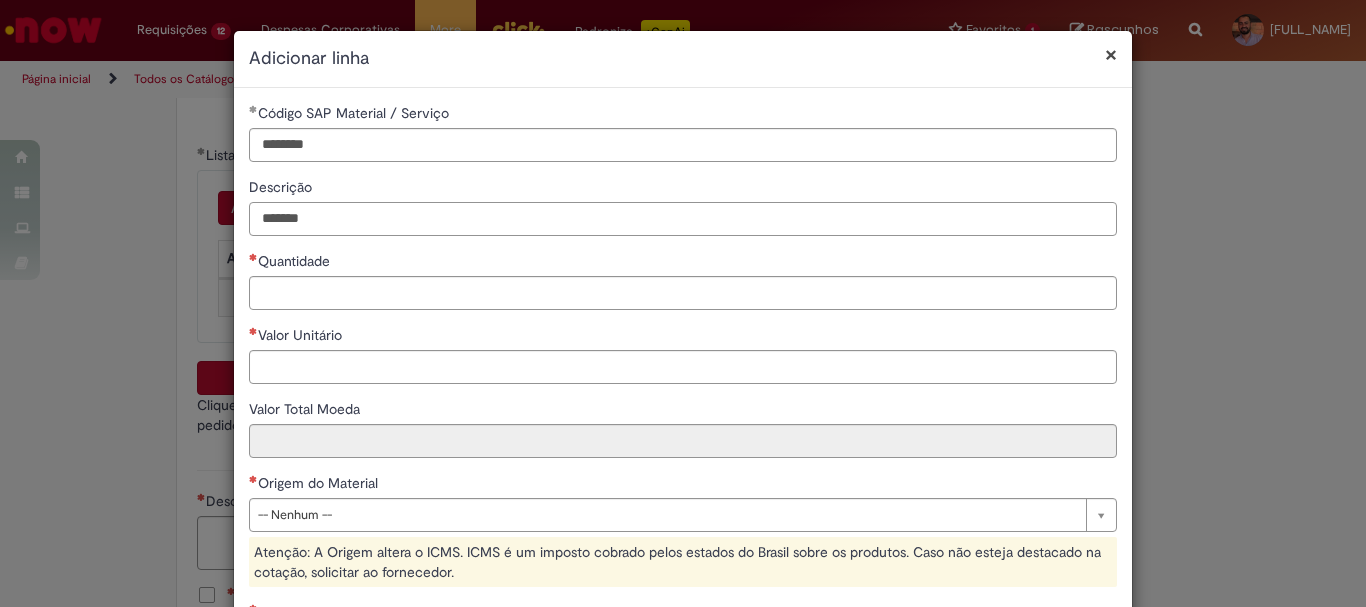 type on "*******" 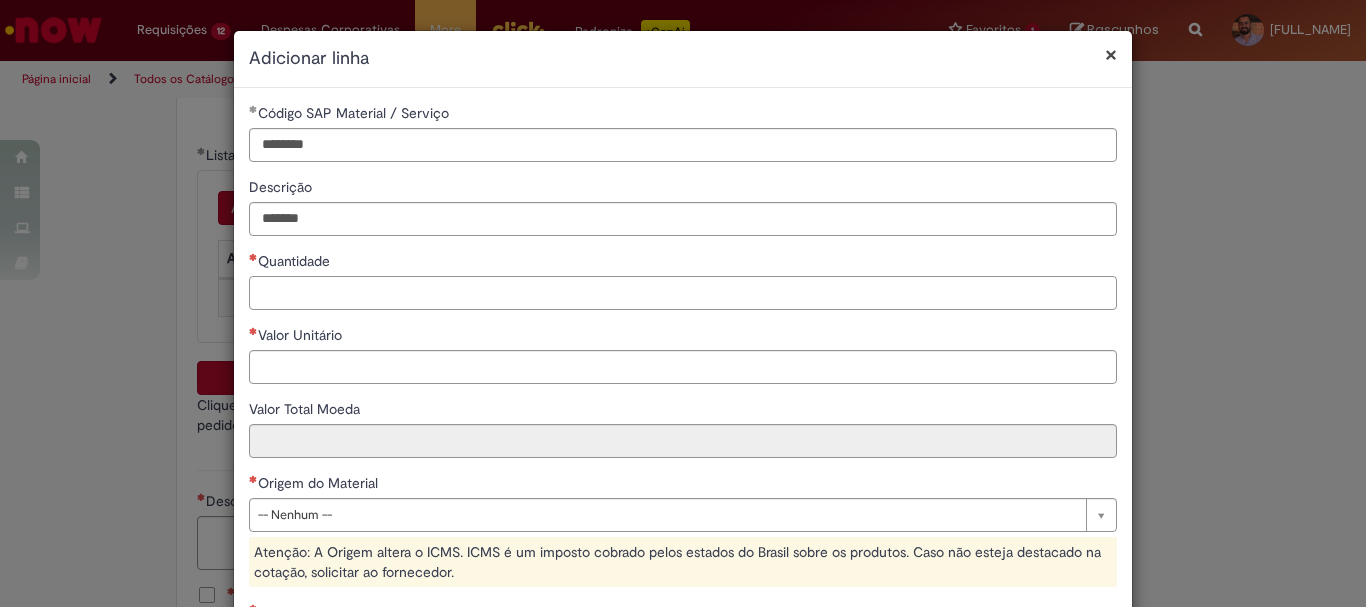 click on "Quantidade" at bounding box center (683, 293) 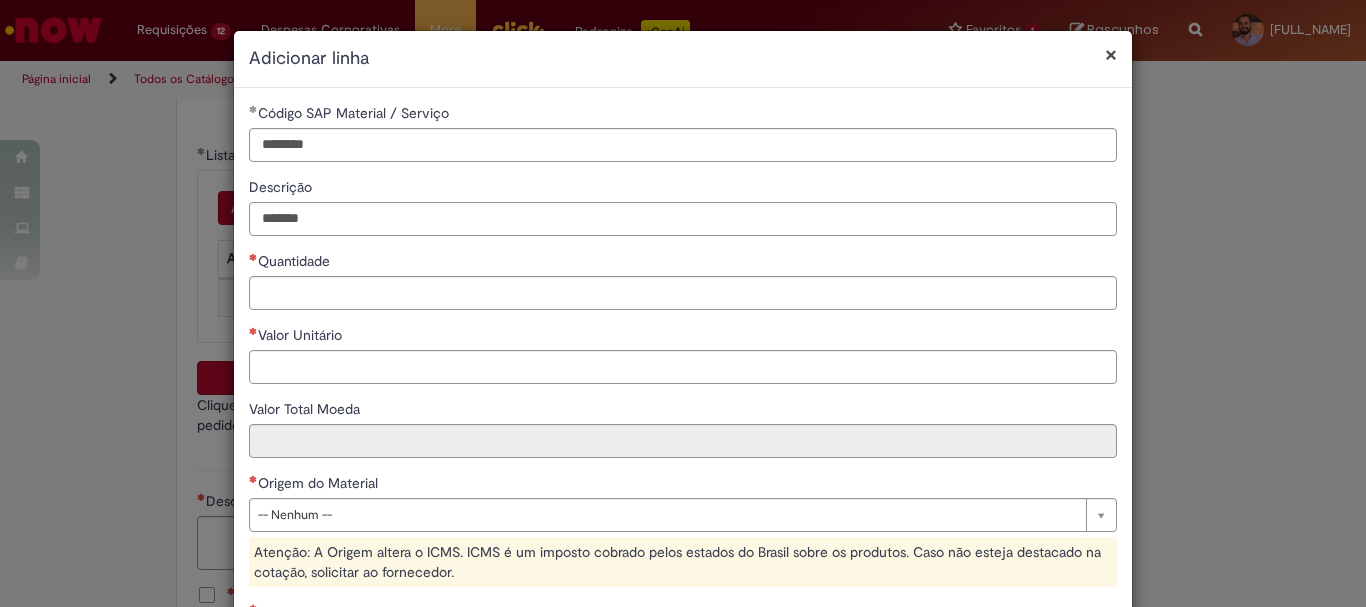 click on "*******" at bounding box center (683, 219) 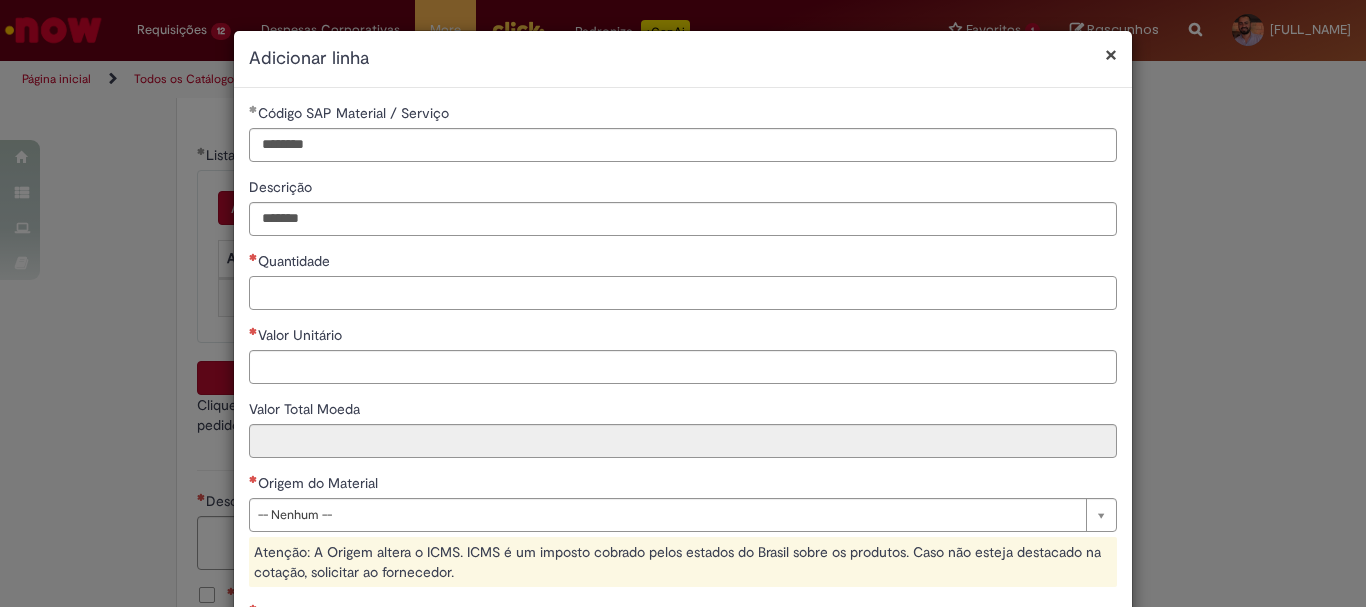 click on "Quantidade" at bounding box center [683, 293] 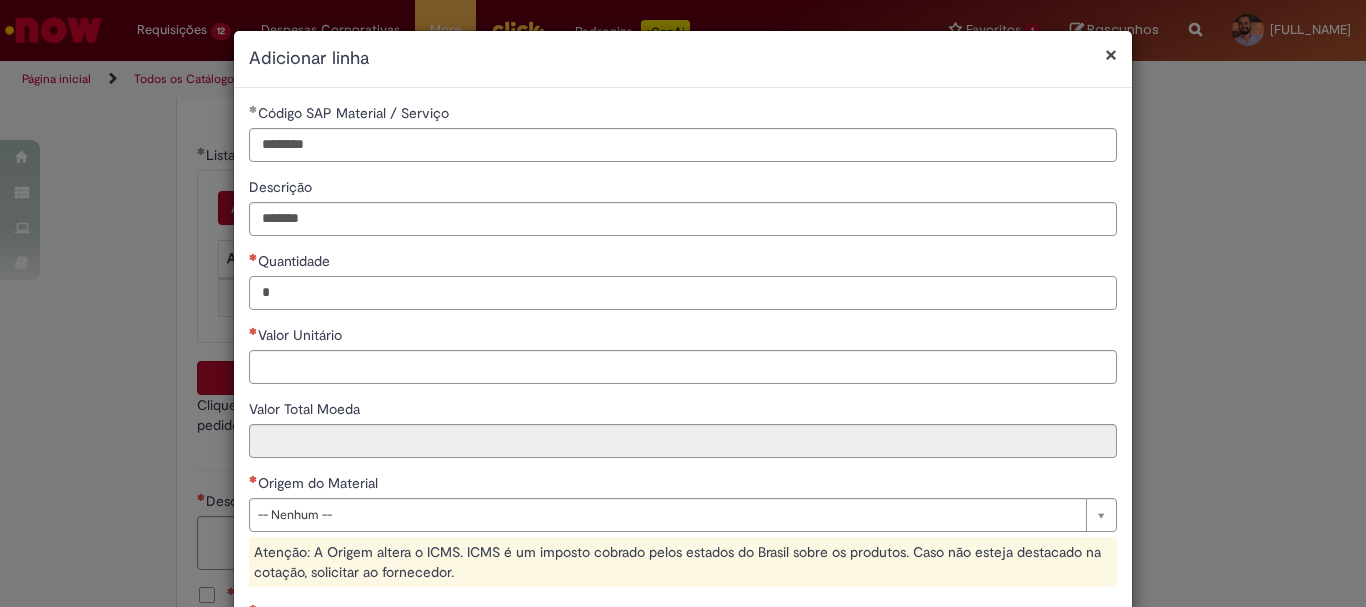 type on "*" 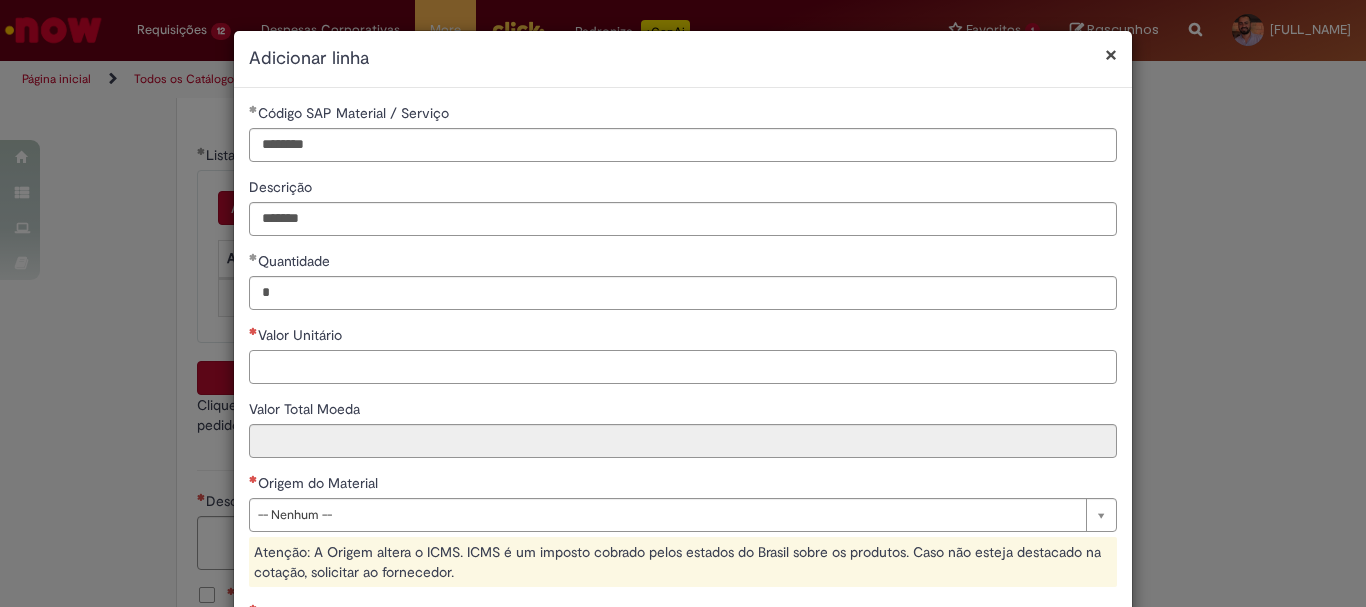 paste on "******" 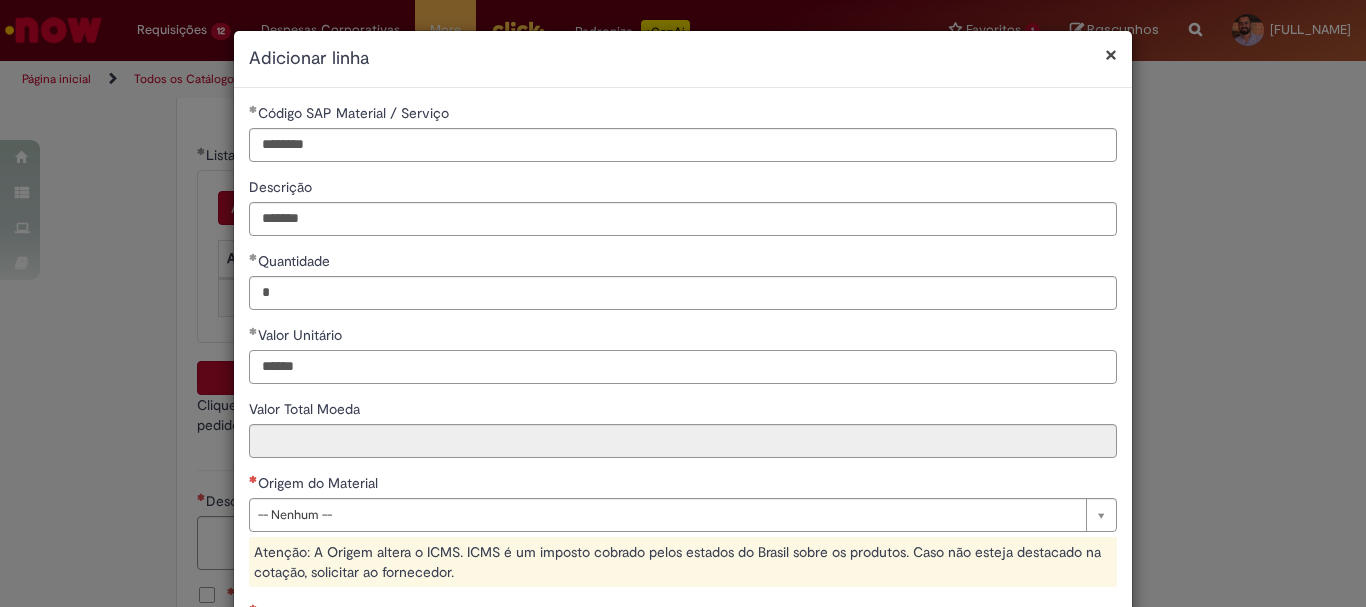 type on "******" 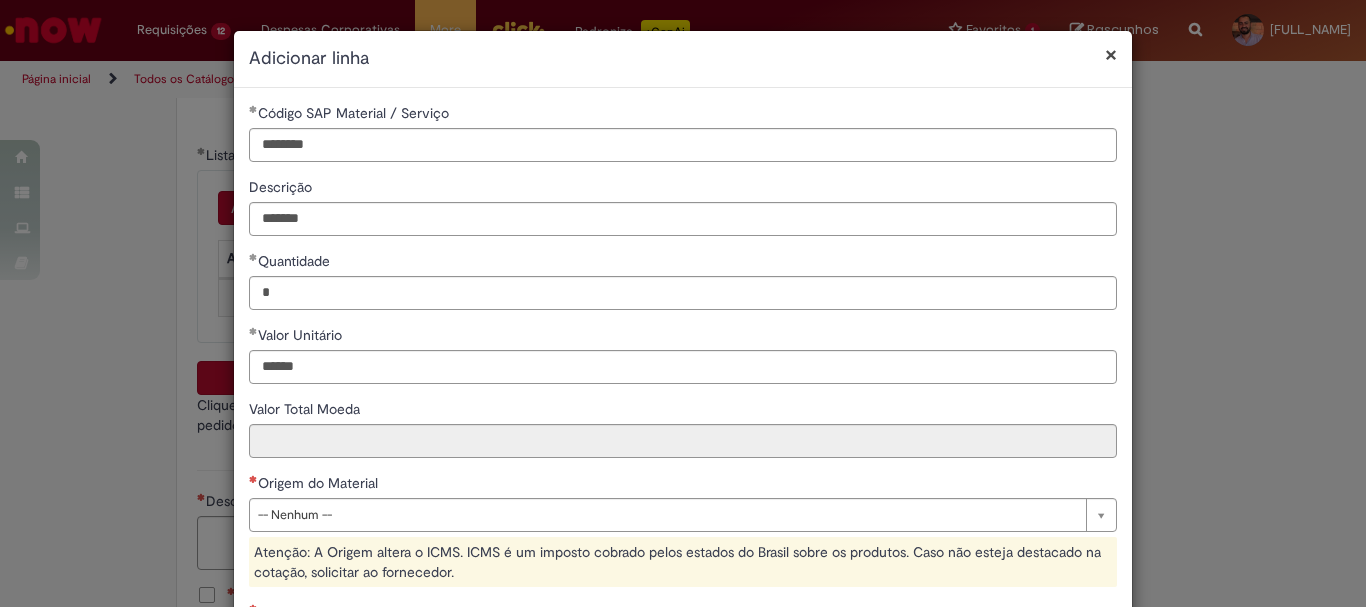 type on "********" 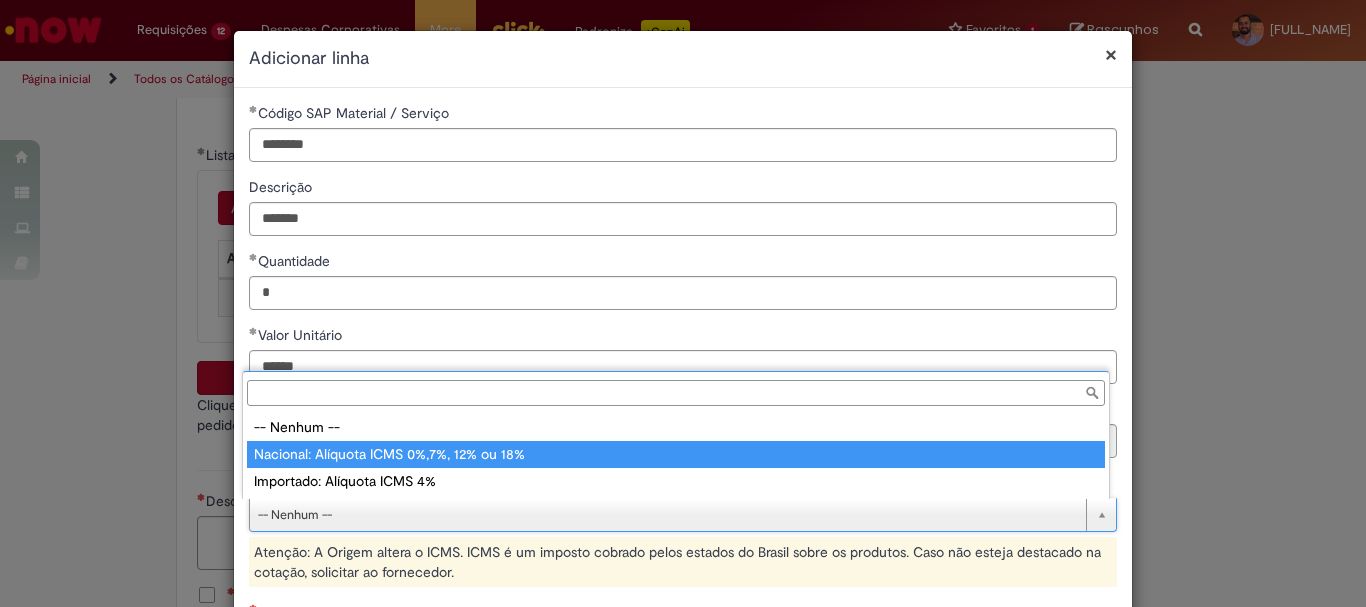 type on "**********" 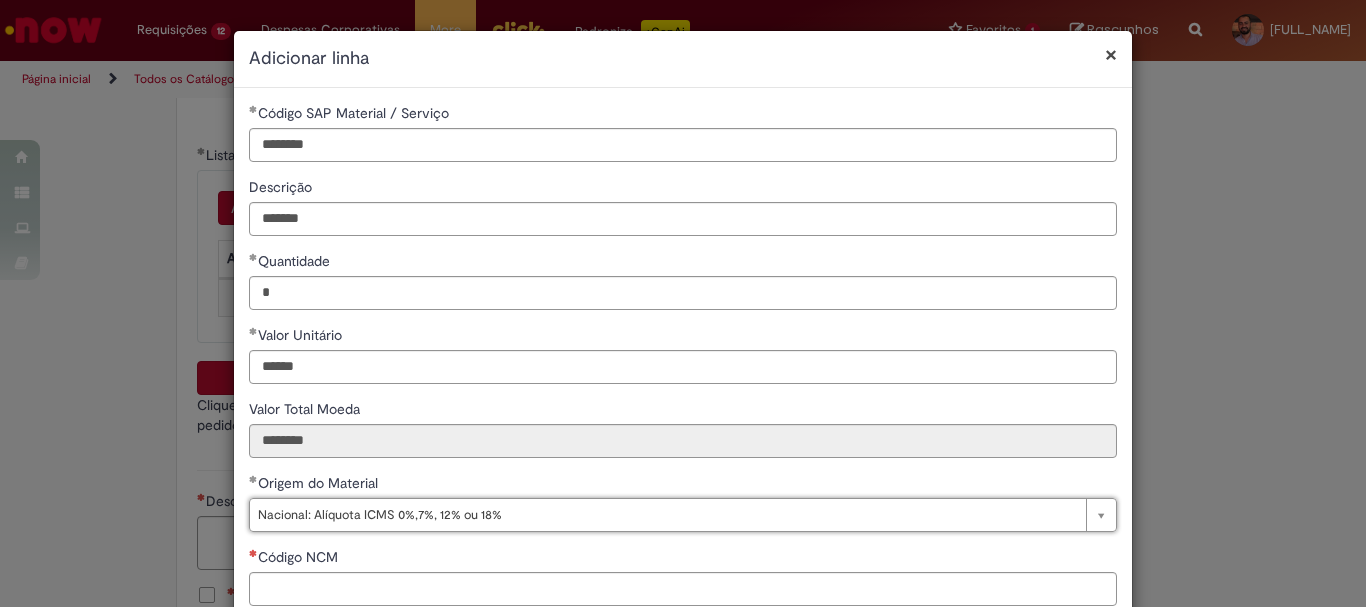 scroll, scrollTop: 200, scrollLeft: 0, axis: vertical 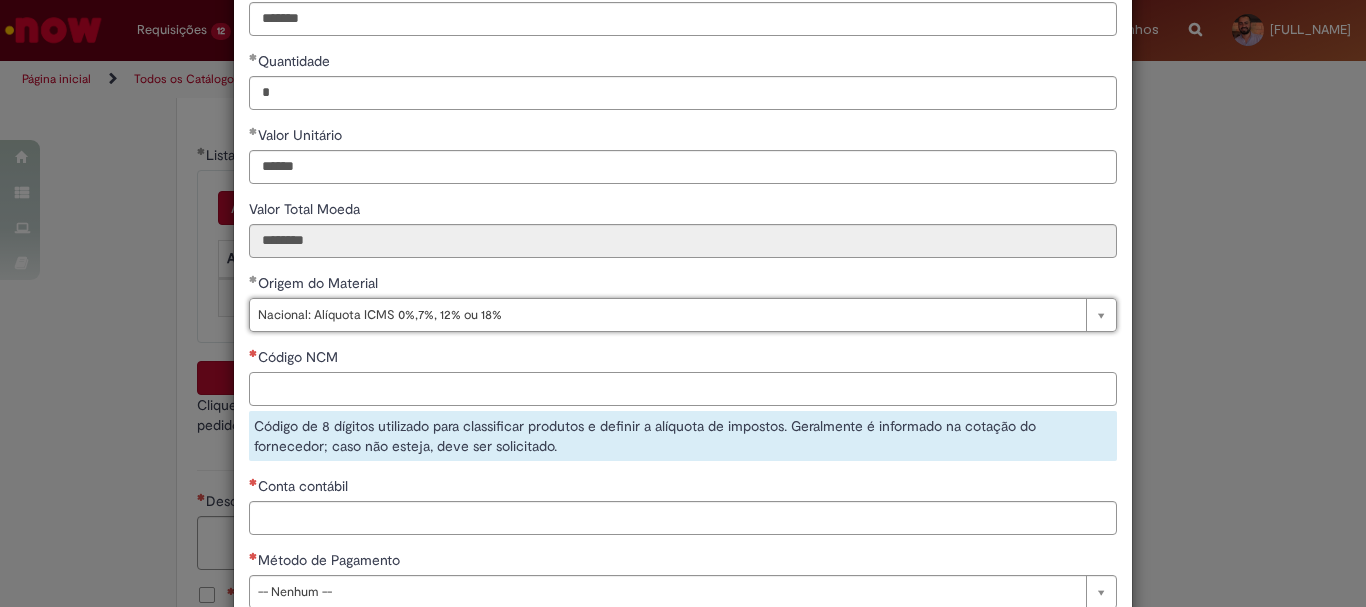 click on "Código NCM" at bounding box center (683, 389) 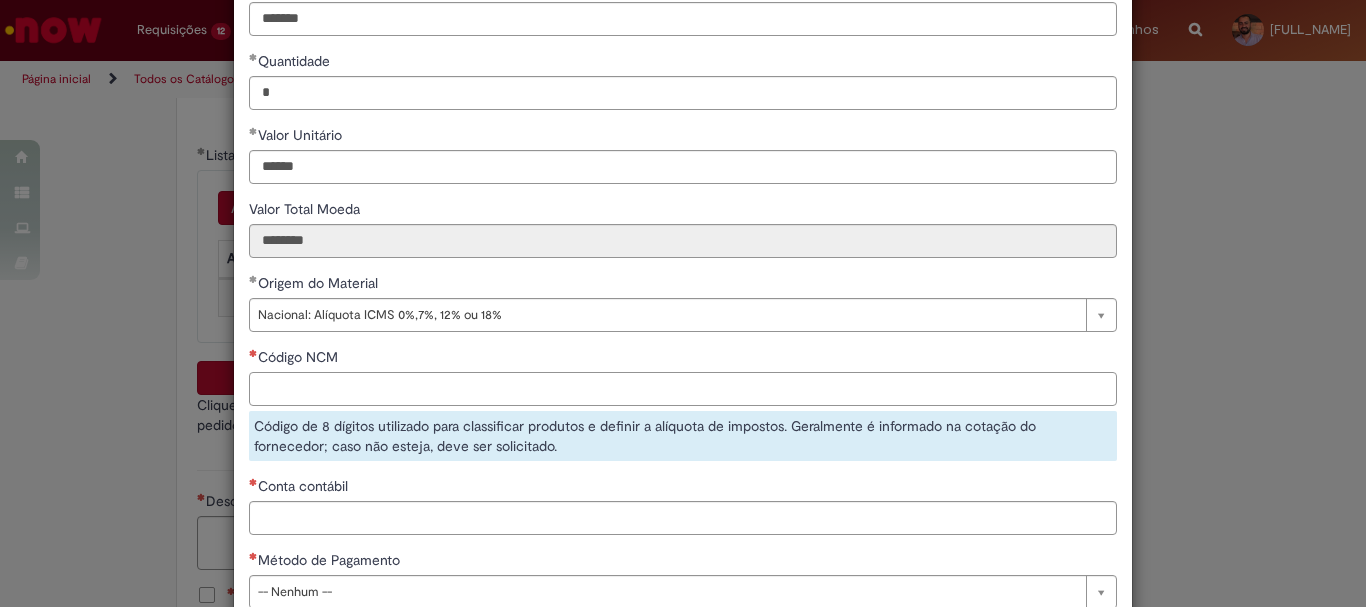 paste on "********" 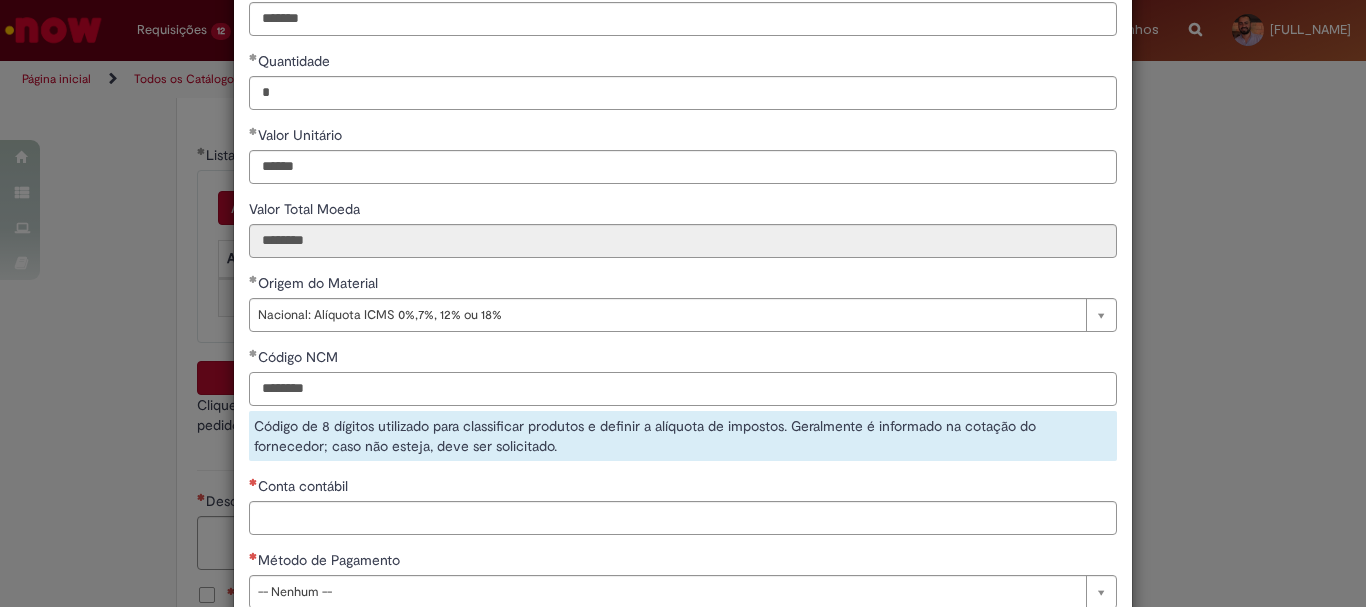 type on "********" 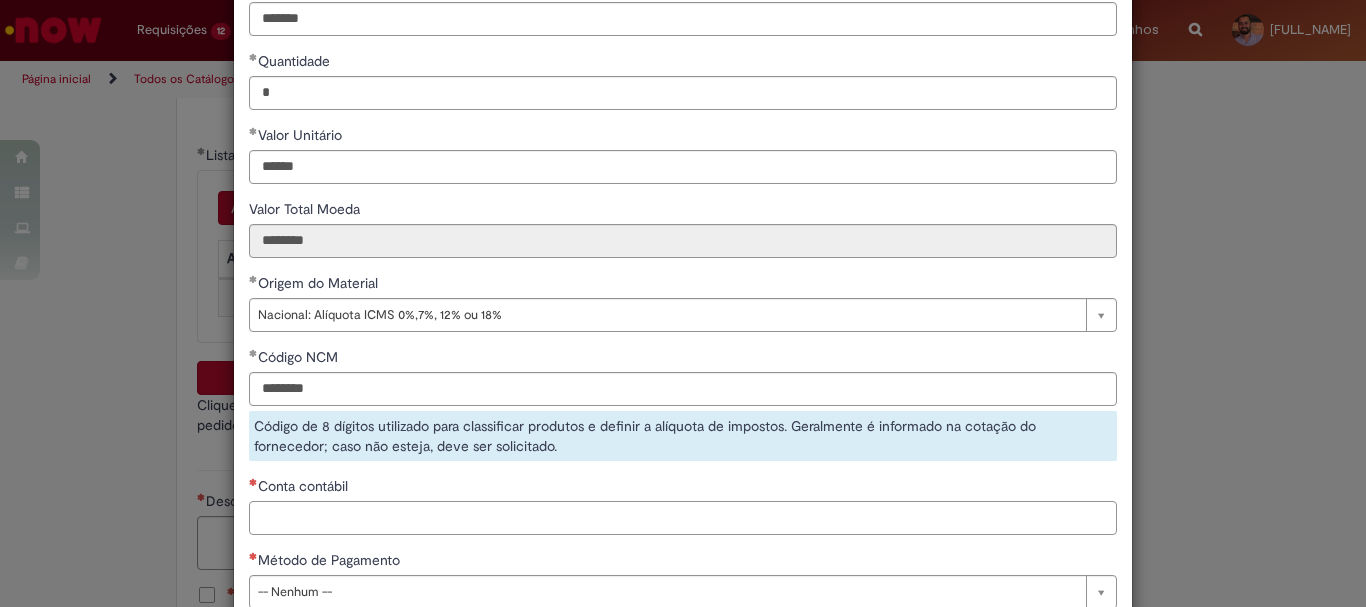click on "**********" at bounding box center [683, 263] 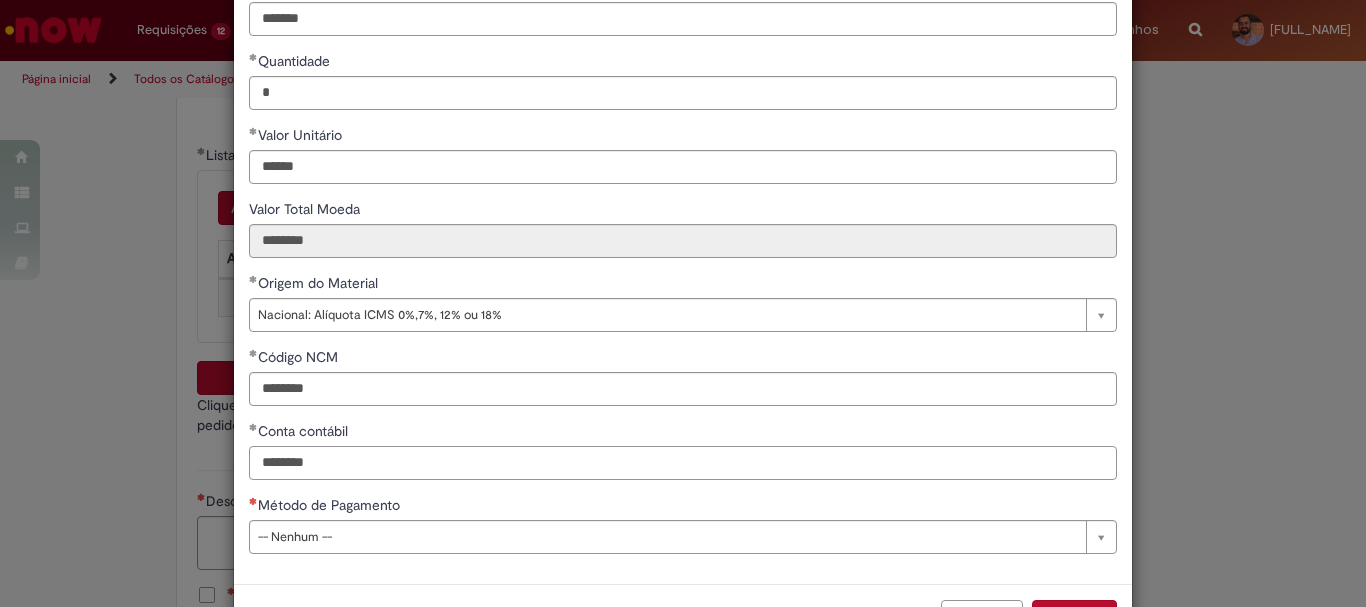 type on "********" 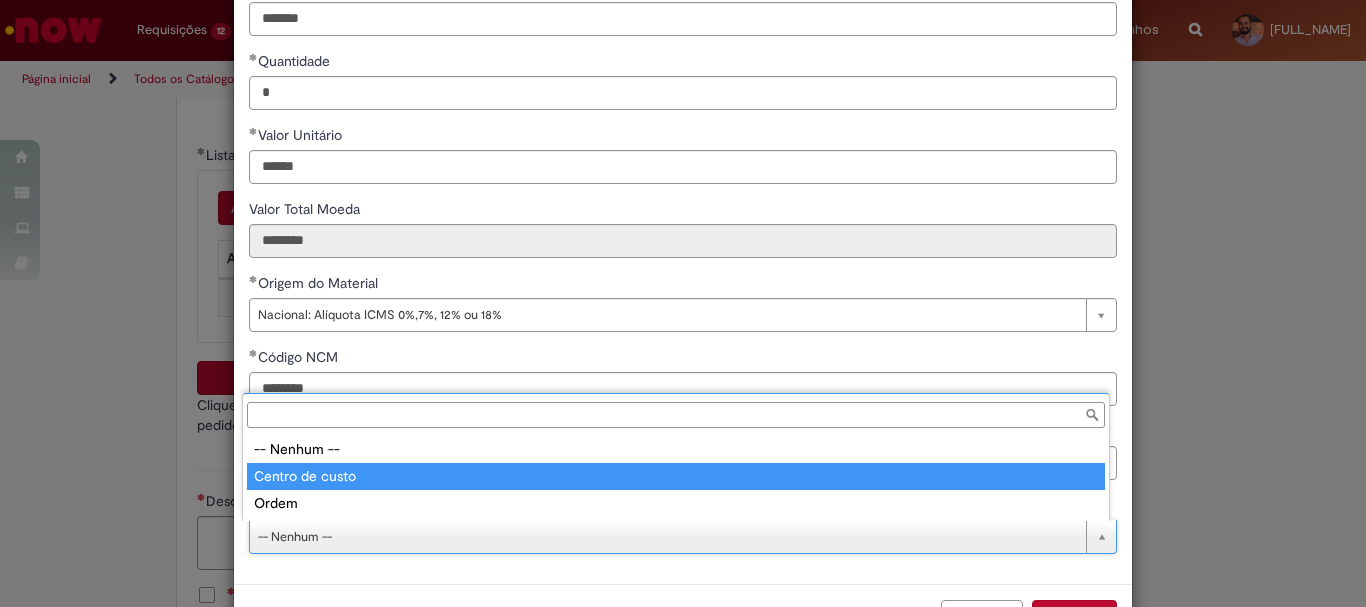 type on "**********" 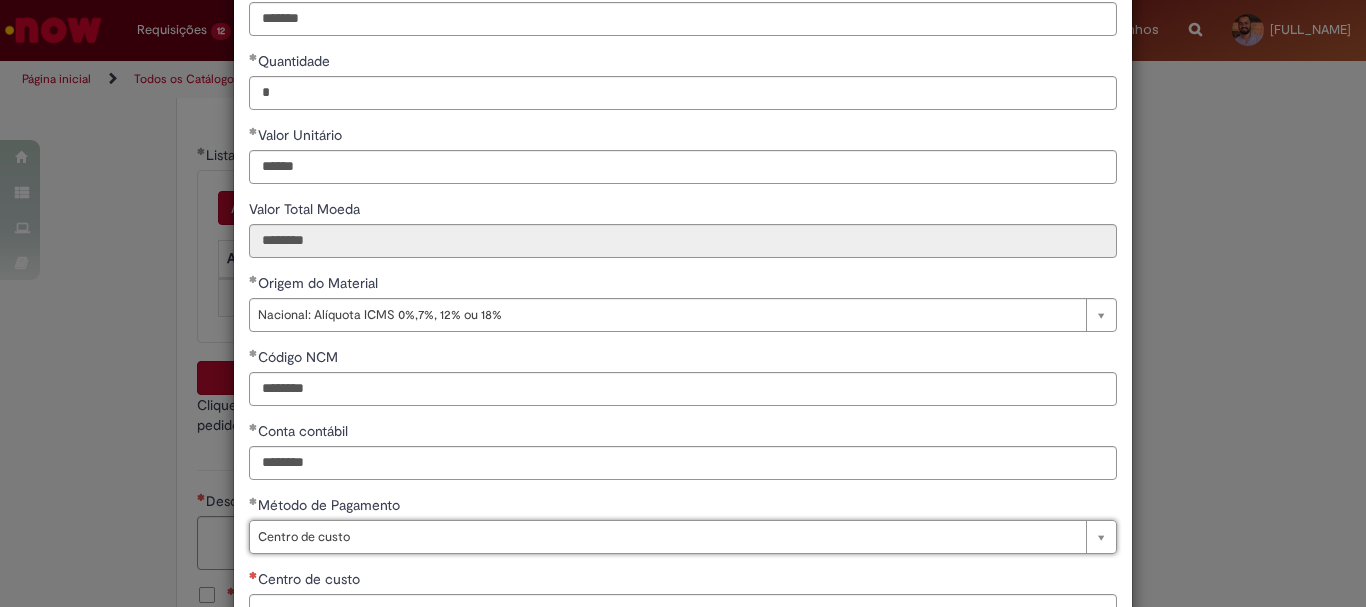 scroll, scrollTop: 347, scrollLeft: 0, axis: vertical 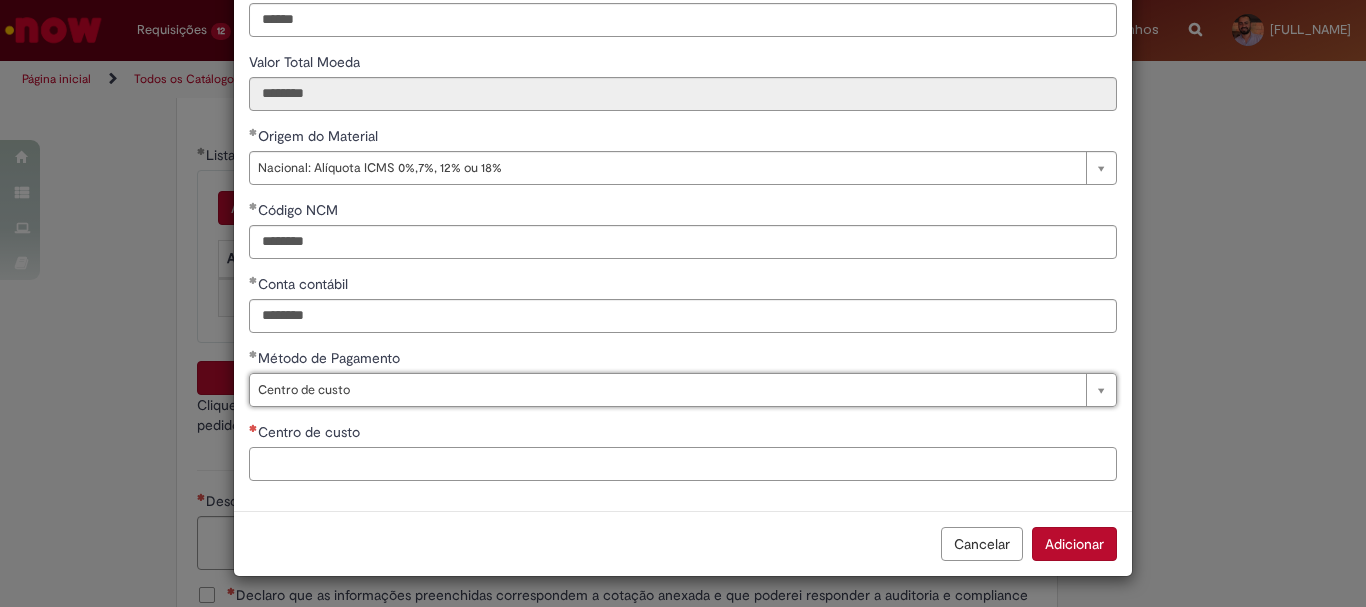 click on "Centro de custo" at bounding box center (683, 464) 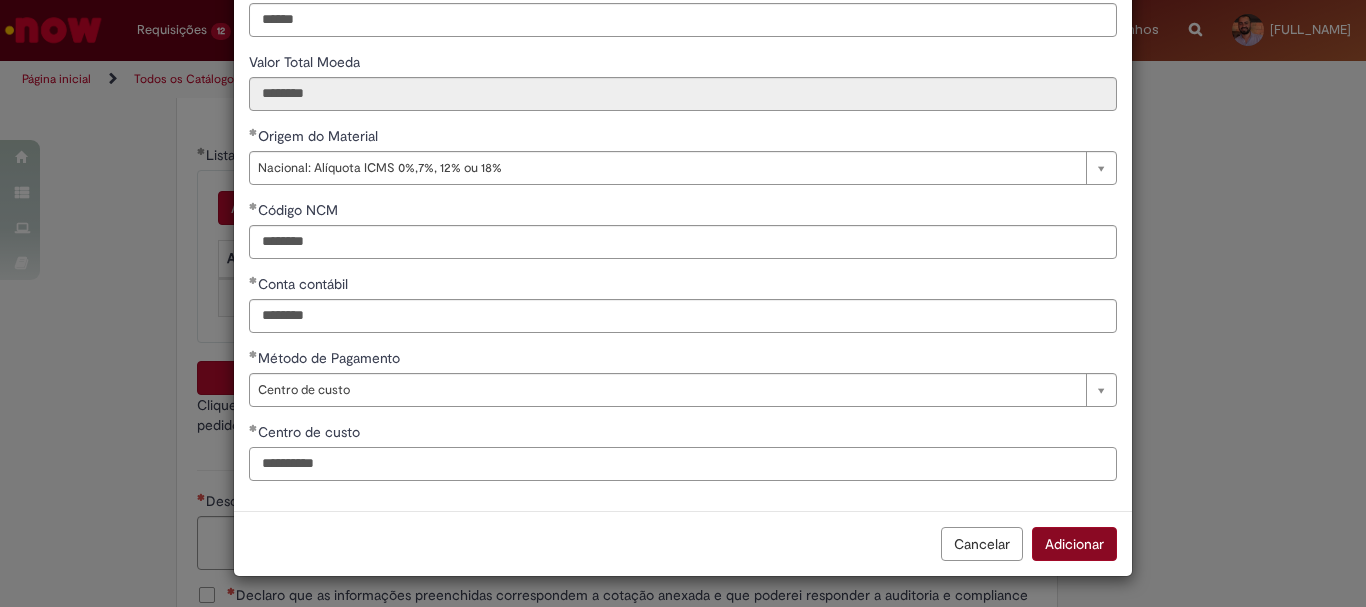 type on "**********" 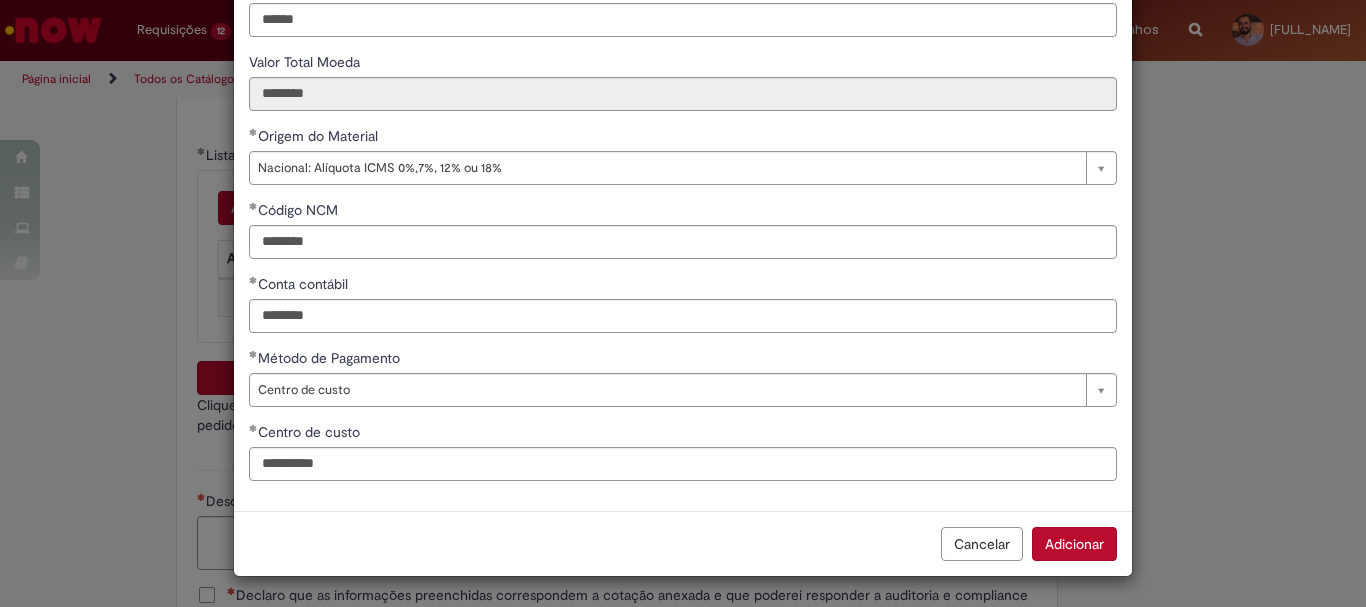 click on "Adicionar" at bounding box center (1074, 544) 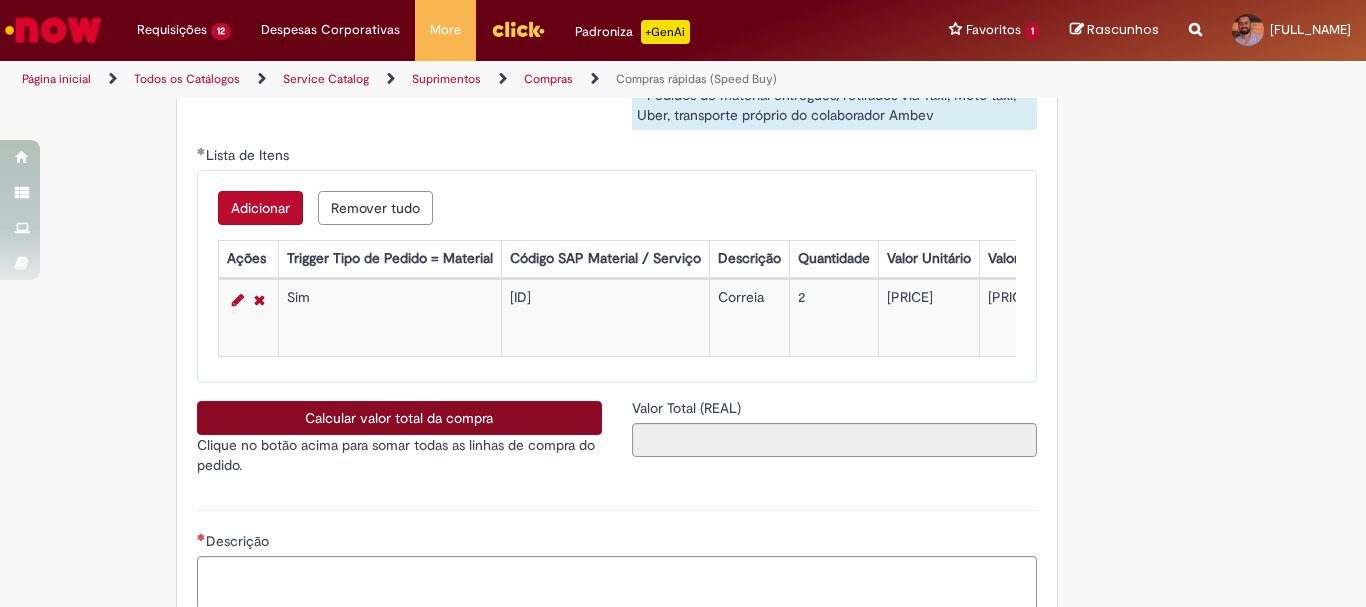 click on "**********" at bounding box center (617, 26) 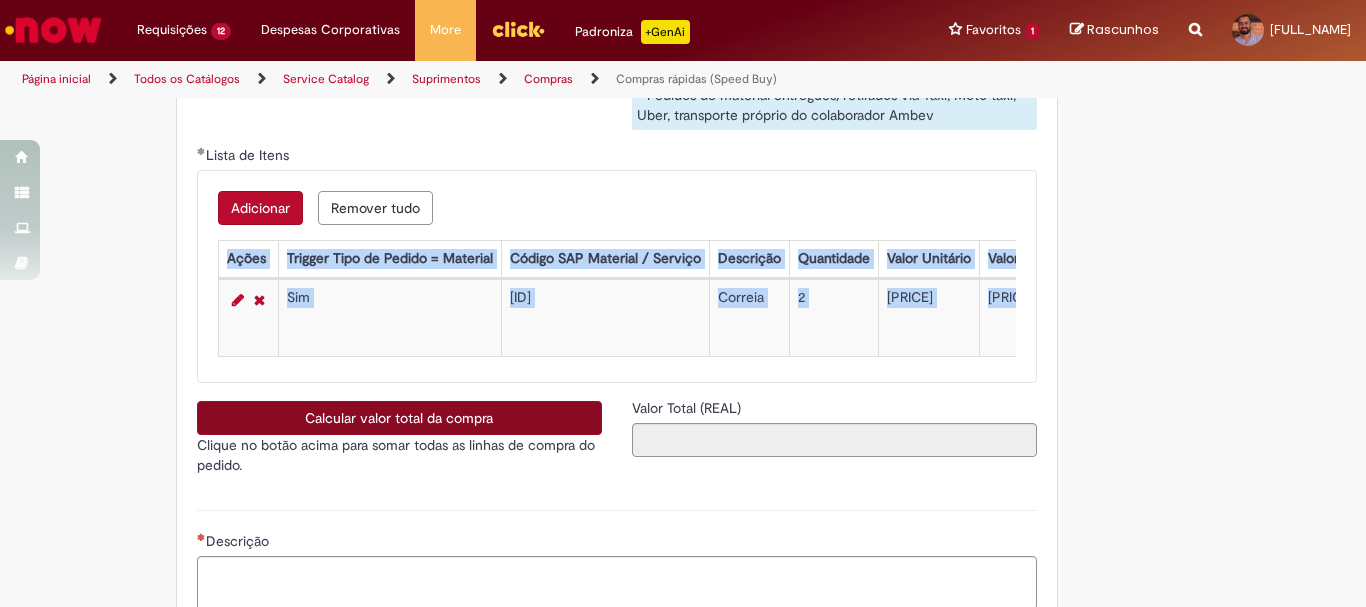 click on "Calcular valor total da compra" at bounding box center (399, 418) 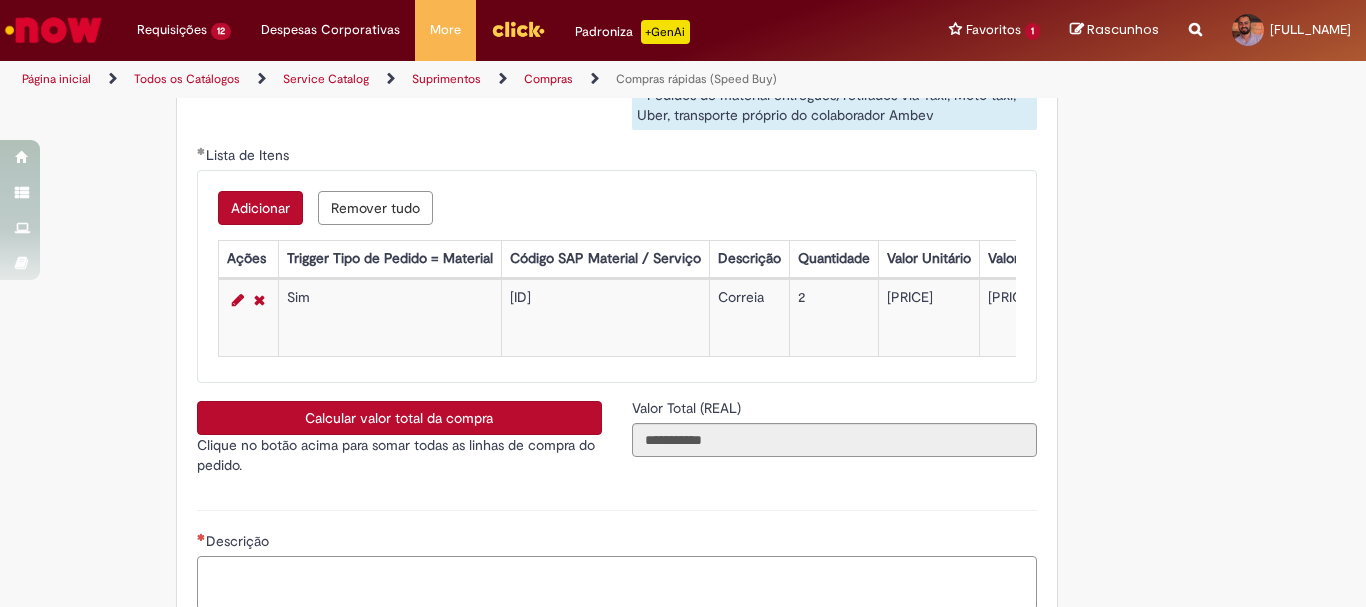 click on "Descrição" at bounding box center [617, 583] 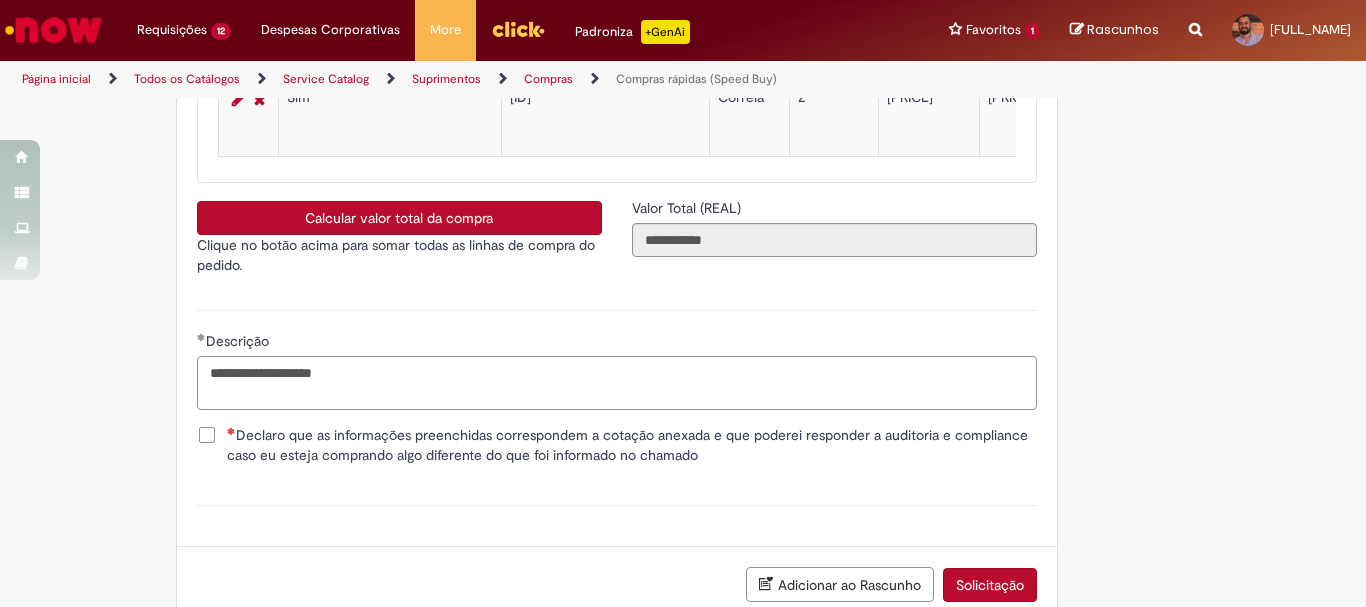 type on "**********" 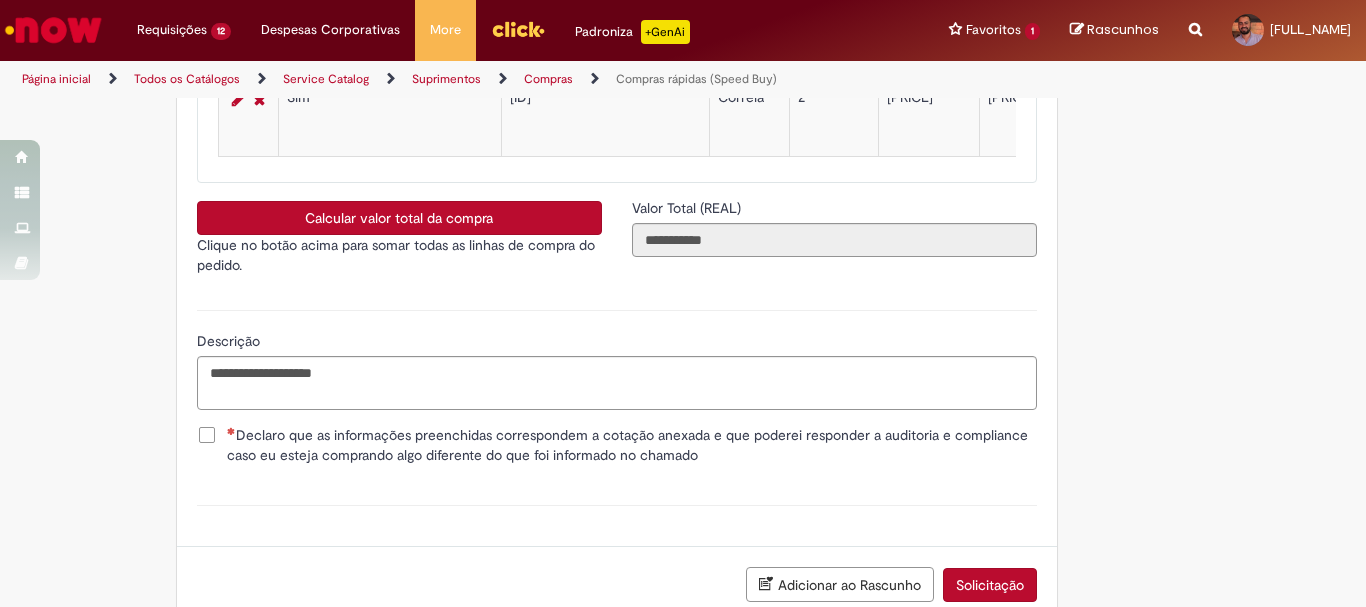 click on "Declaro que as informações preenchidas correspondem a cotação anexada e que poderei responder a auditoria e compliance caso eu esteja comprando algo diferente do que foi informado no chamado" at bounding box center [632, 445] 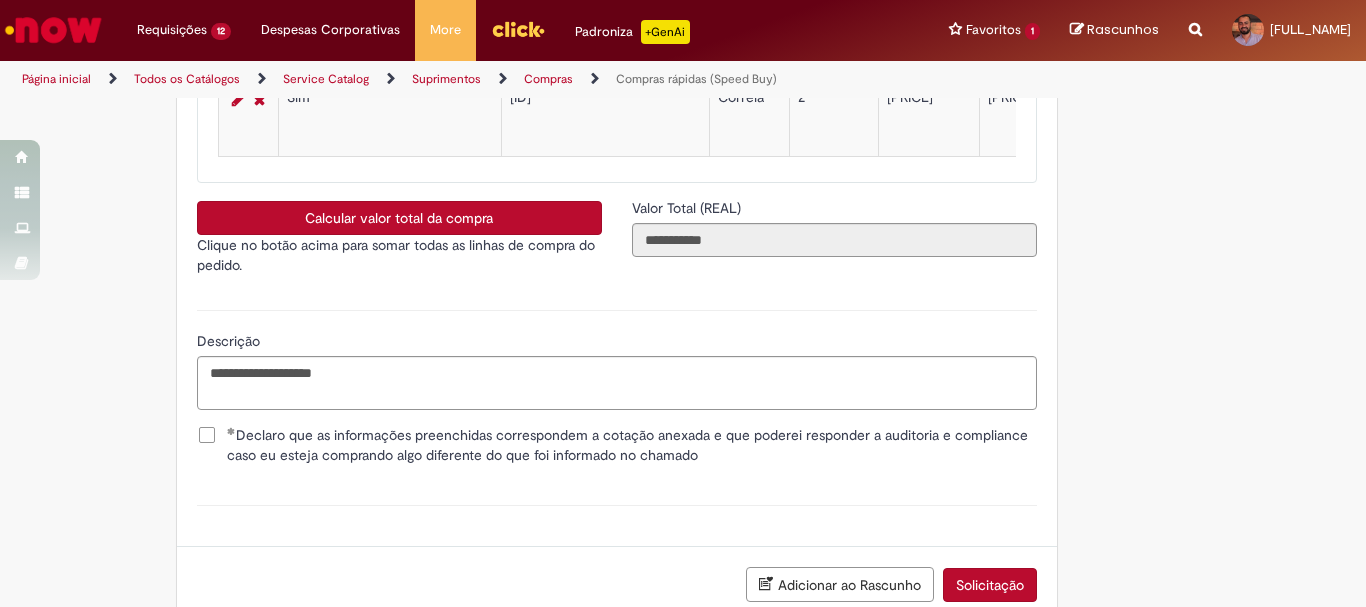 scroll, scrollTop: 3641, scrollLeft: 0, axis: vertical 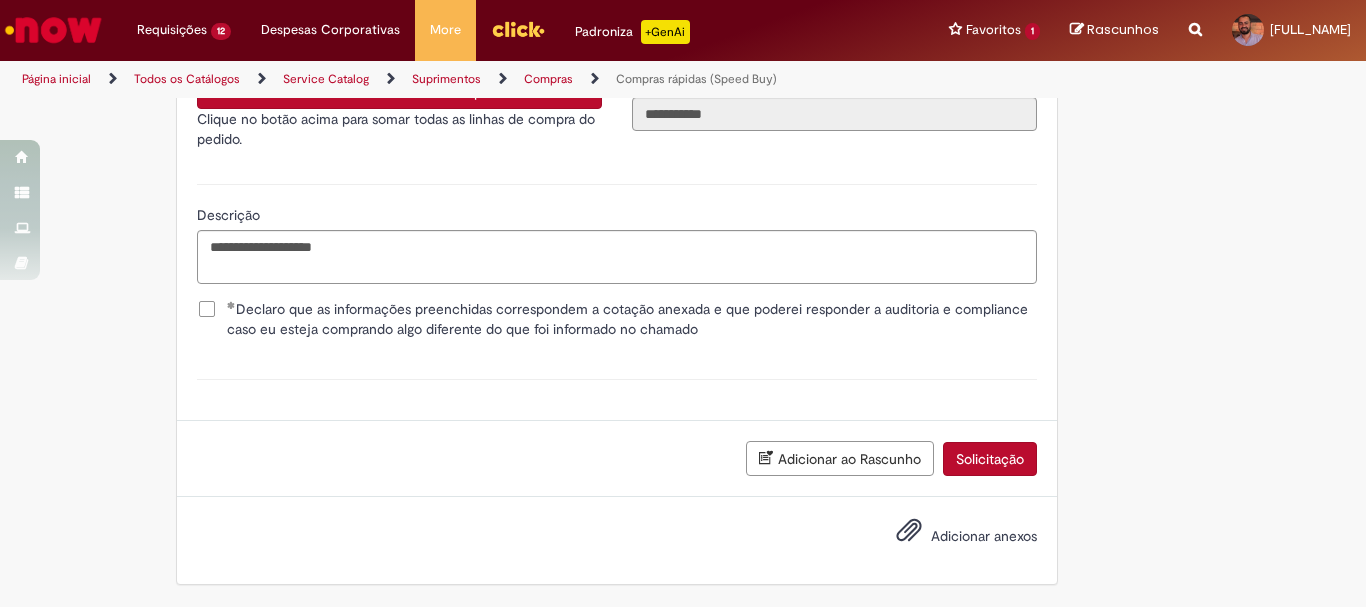click on "Adicionar anexos" at bounding box center [984, 536] 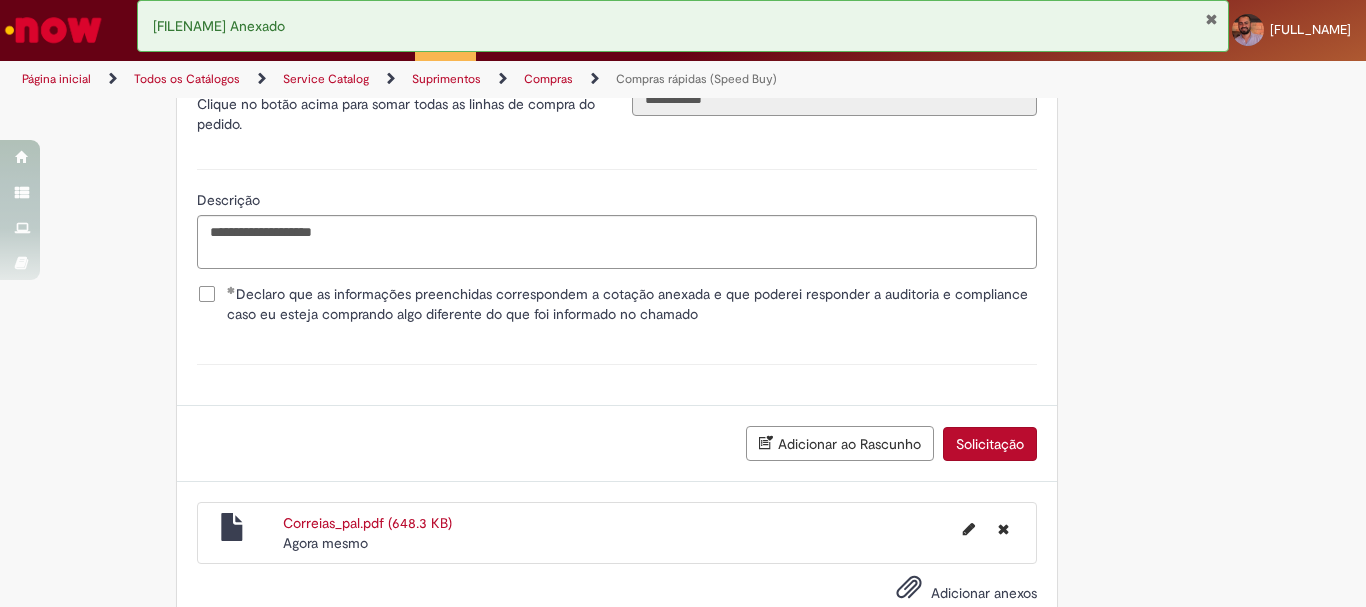 click on "Solicitação" at bounding box center (990, 444) 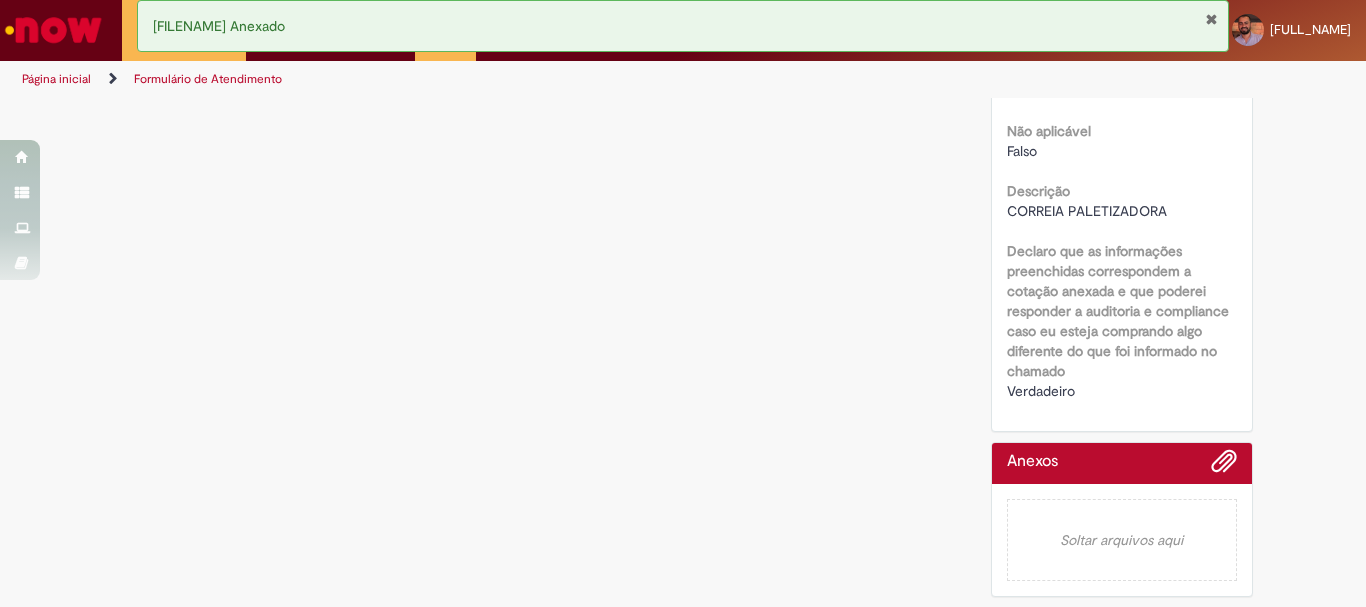 scroll, scrollTop: 0, scrollLeft: 0, axis: both 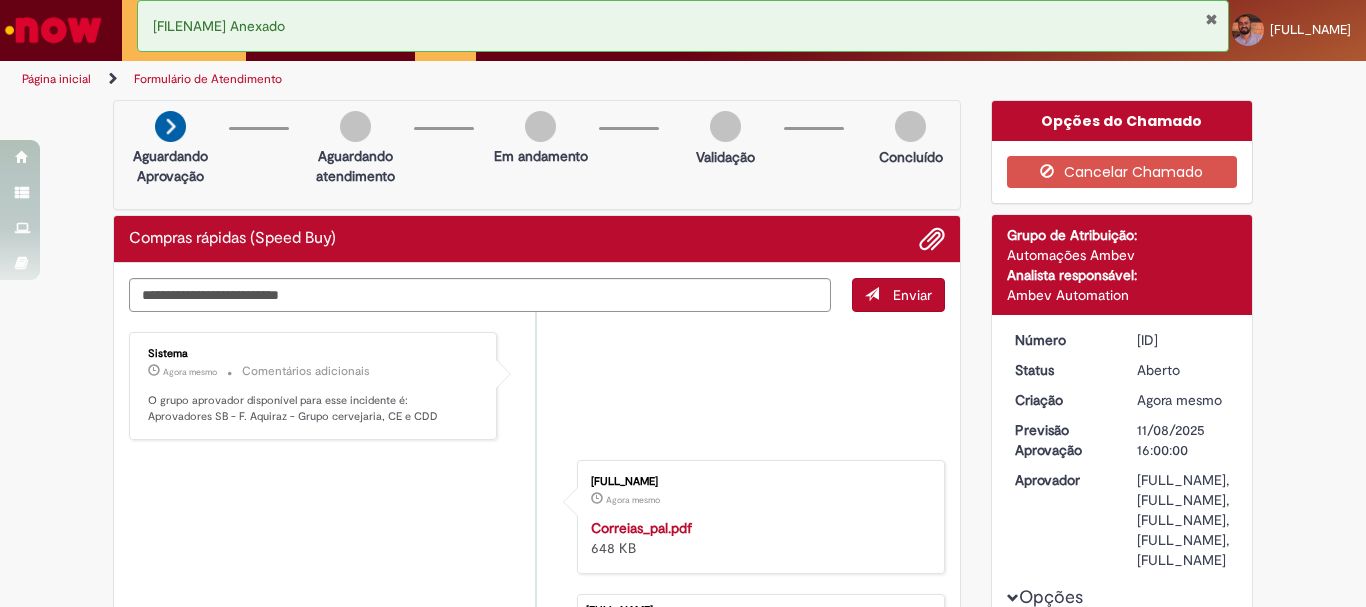 click on "[ID]" at bounding box center [1183, 340] 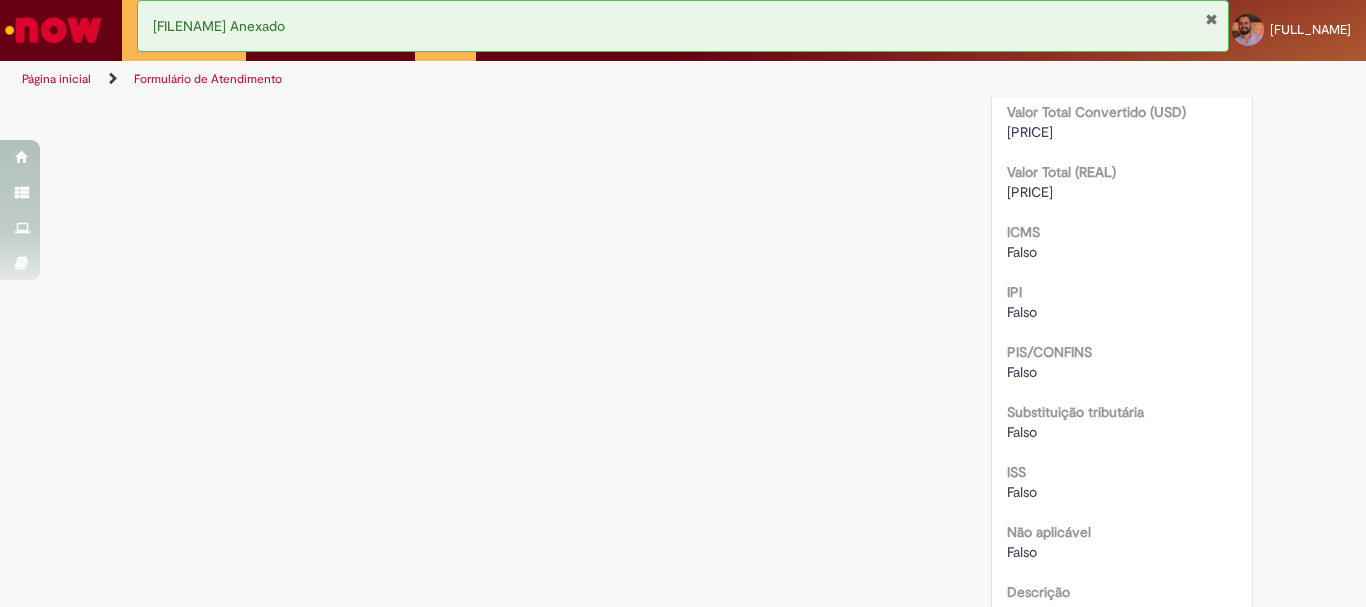 scroll, scrollTop: 2400, scrollLeft: 0, axis: vertical 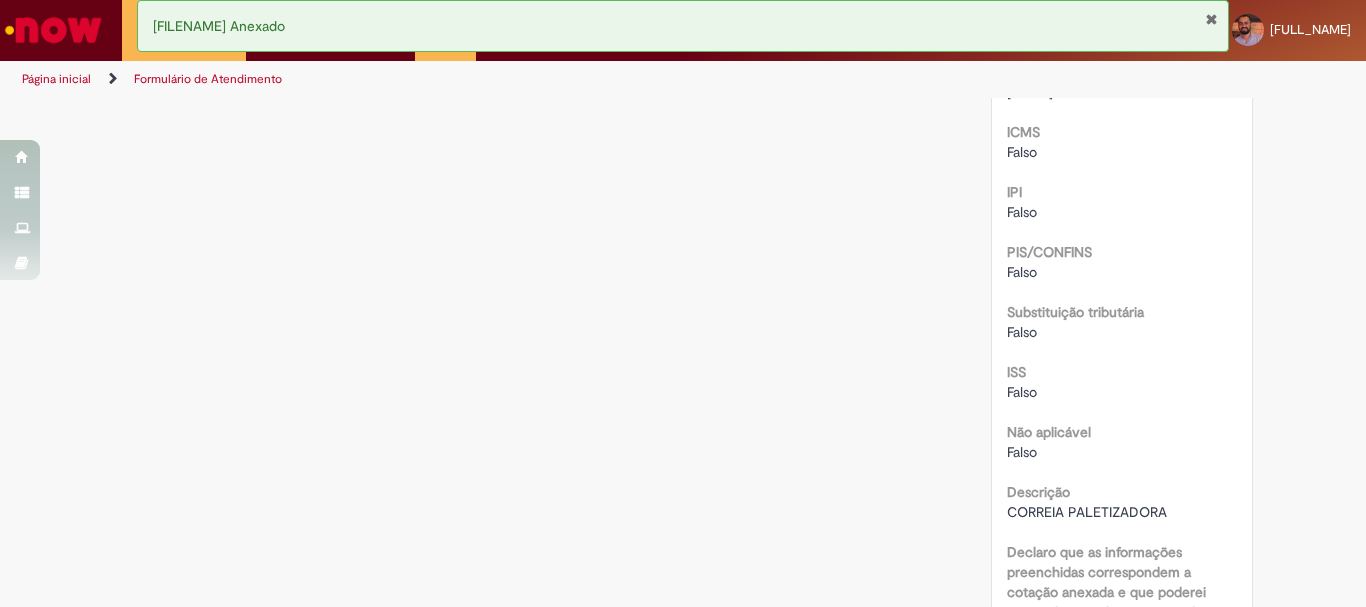 drag, startPoint x: 1019, startPoint y: 271, endPoint x: 1077, endPoint y: 271, distance: 58 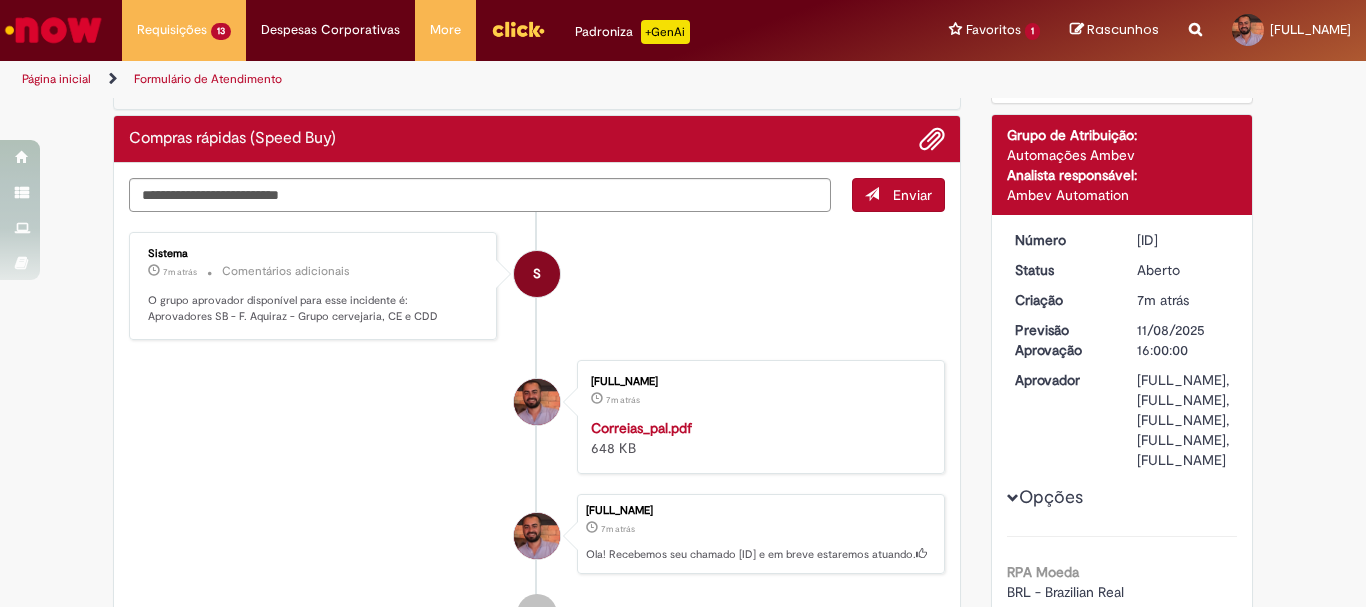 scroll, scrollTop: 0, scrollLeft: 0, axis: both 